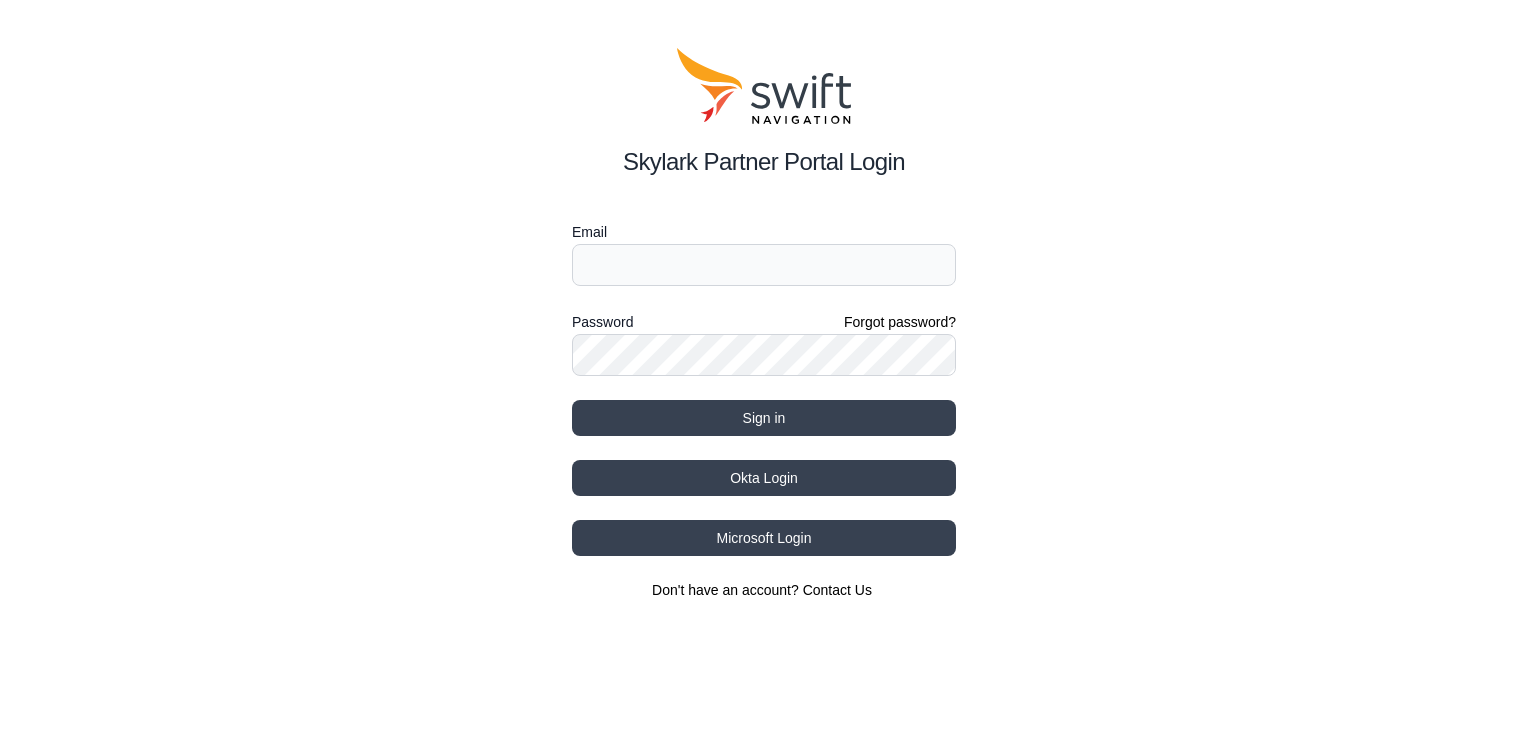 scroll, scrollTop: 0, scrollLeft: 0, axis: both 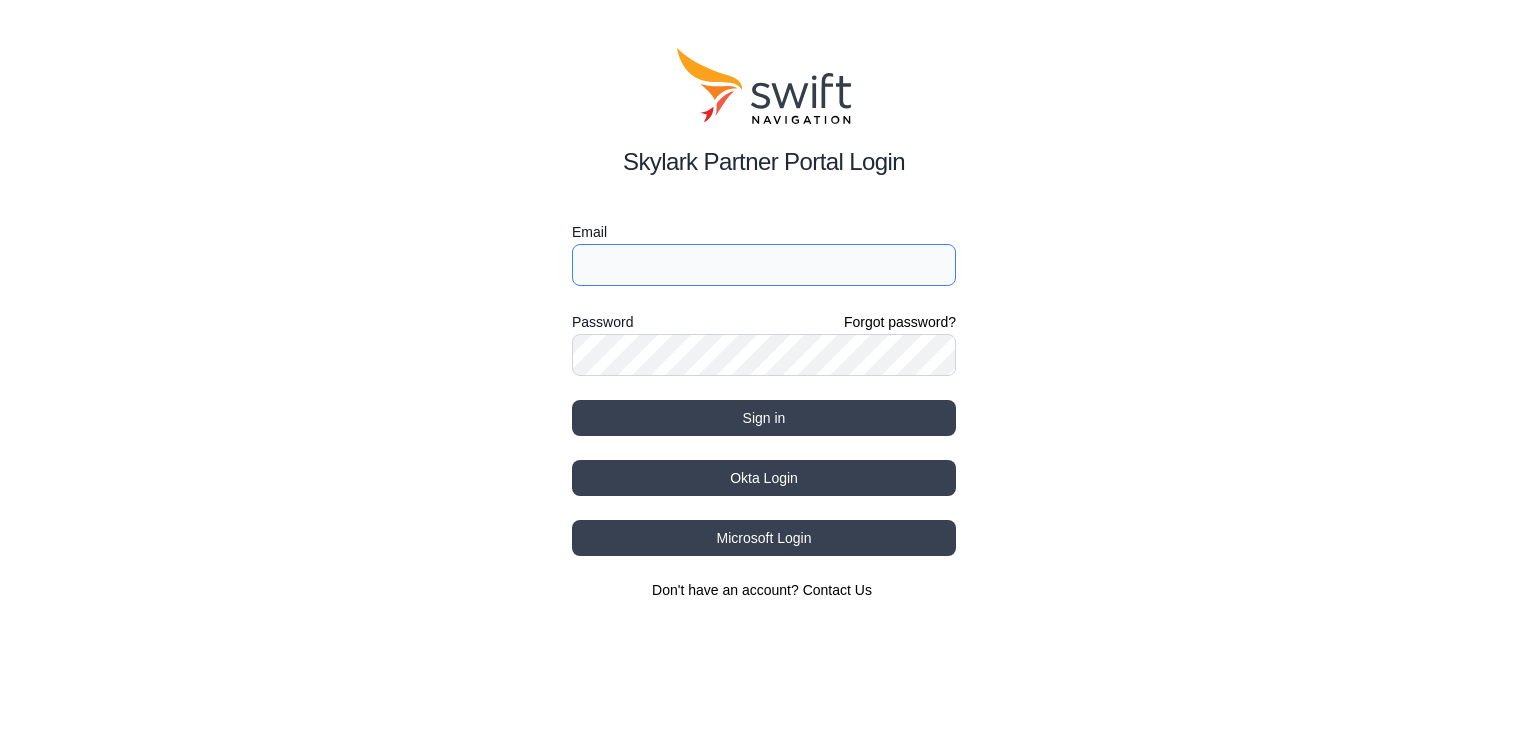 click on "Email" at bounding box center [764, 265] 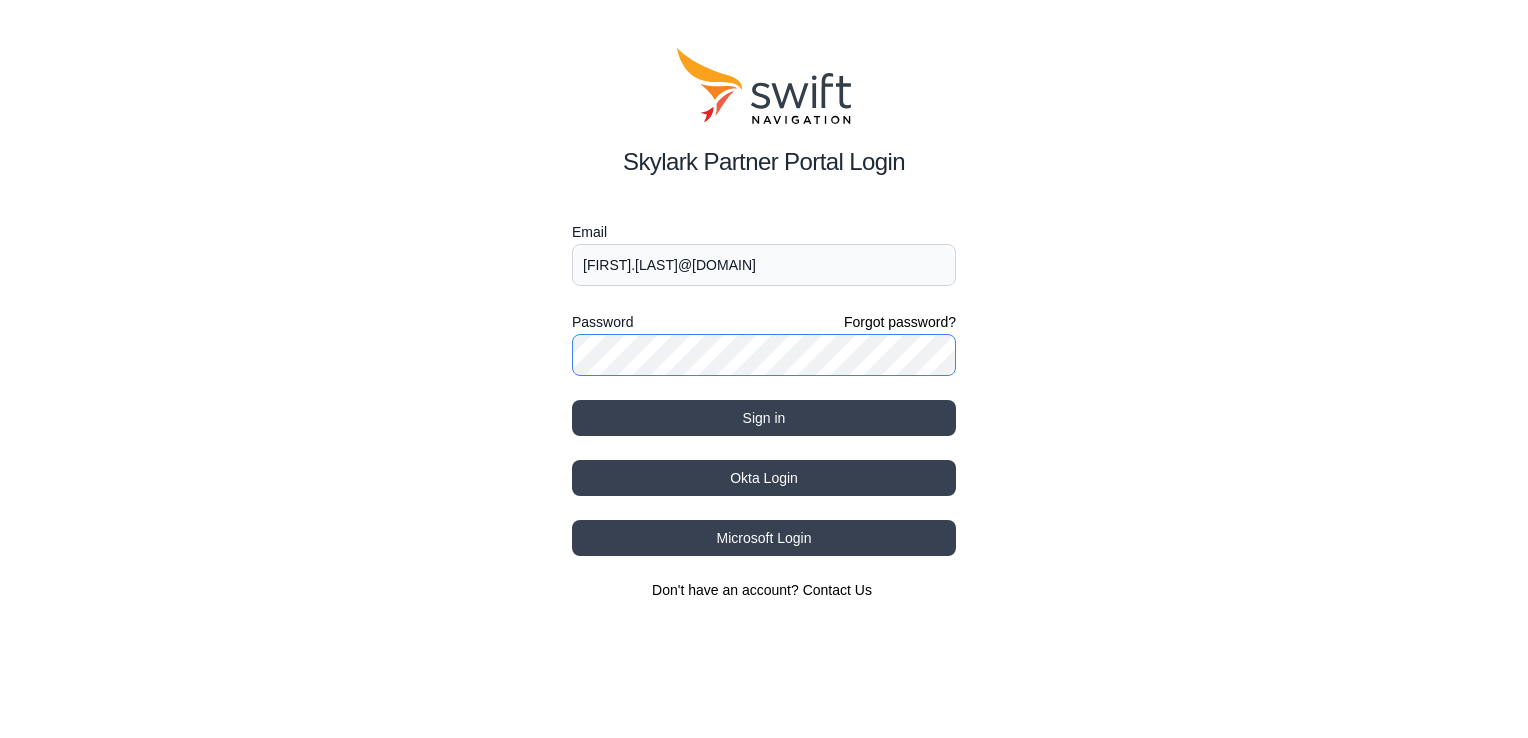 click on "Sign in" at bounding box center [764, 418] 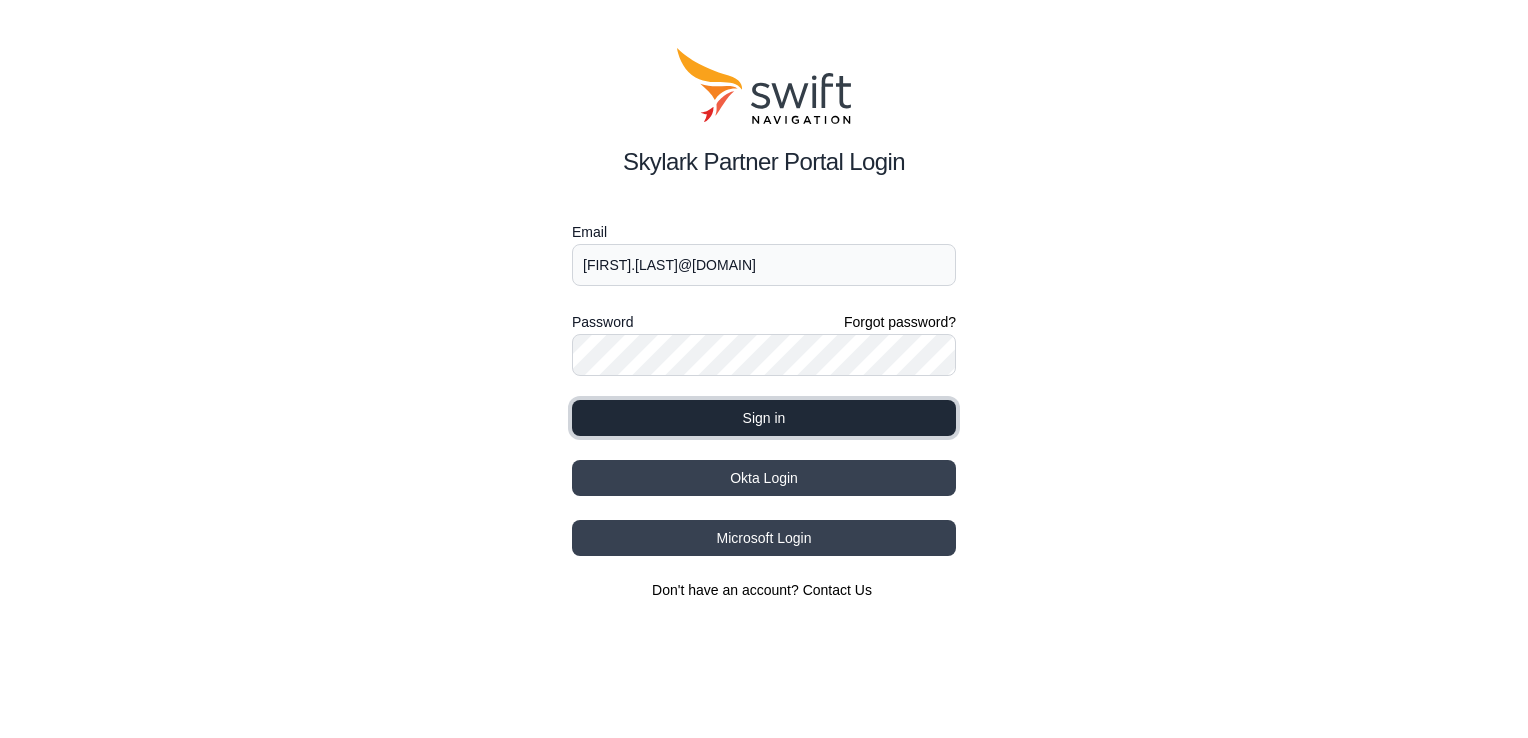click on "Sign in" at bounding box center (764, 418) 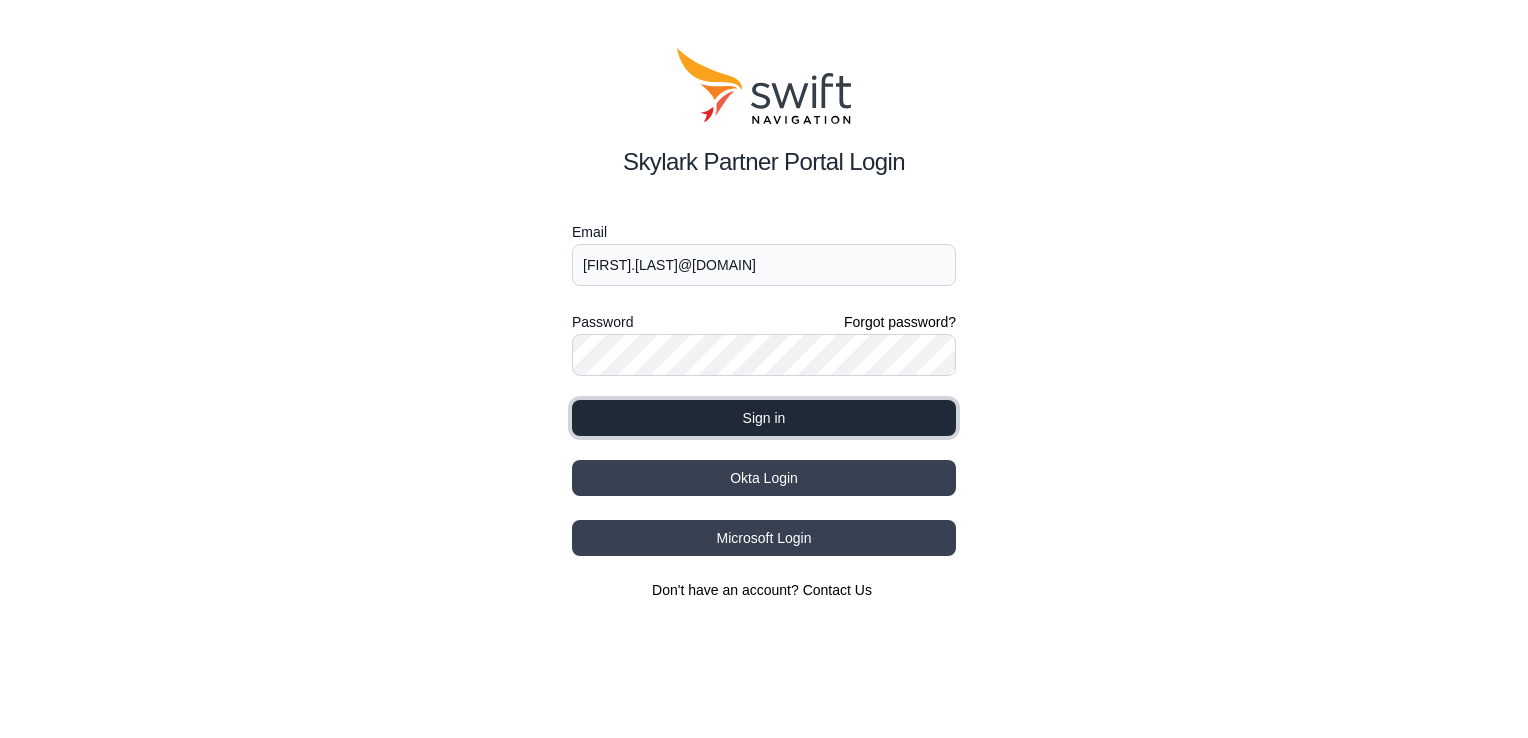 click on "Sign in" at bounding box center [764, 418] 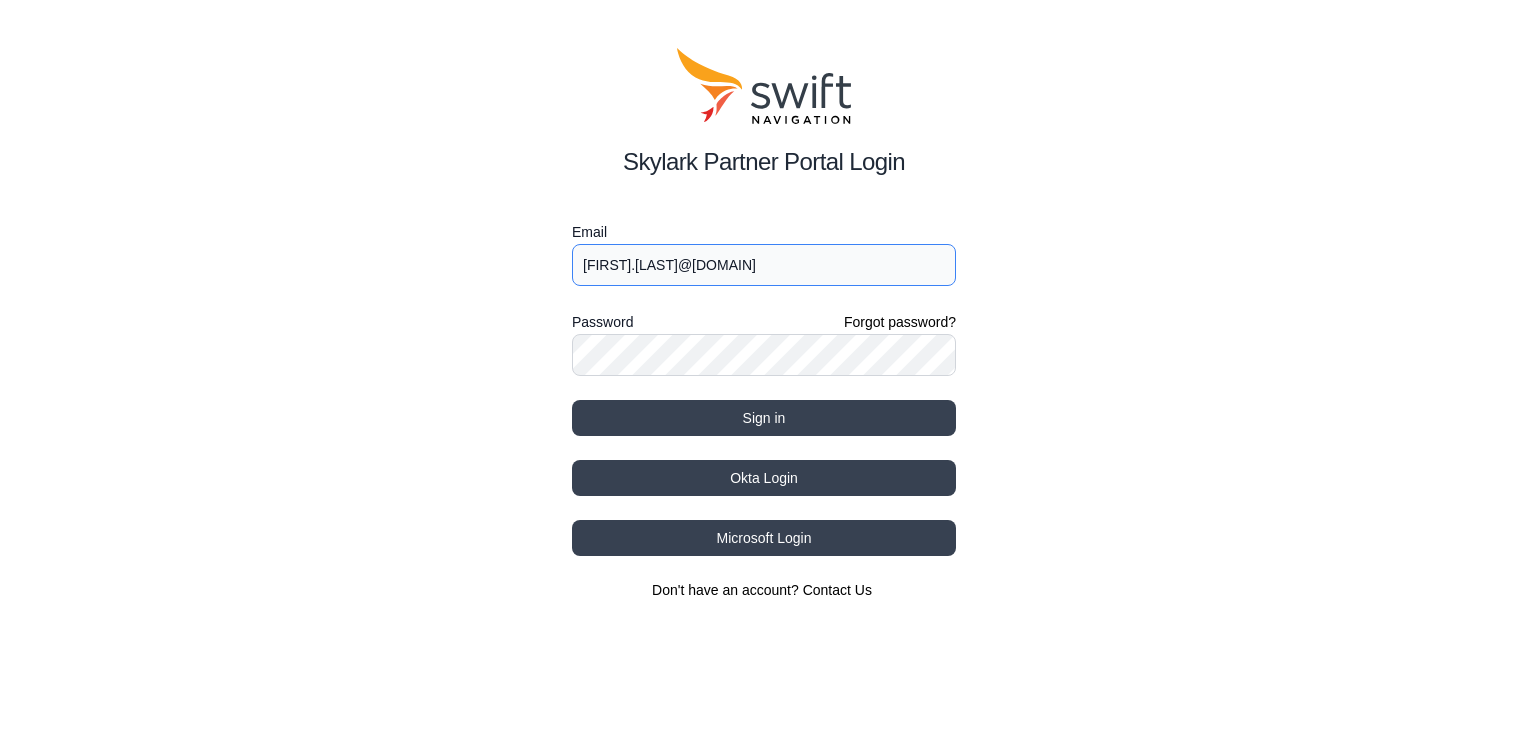click on "Tomoo.Onoshima@husqvarnagroup.com" at bounding box center (764, 265) 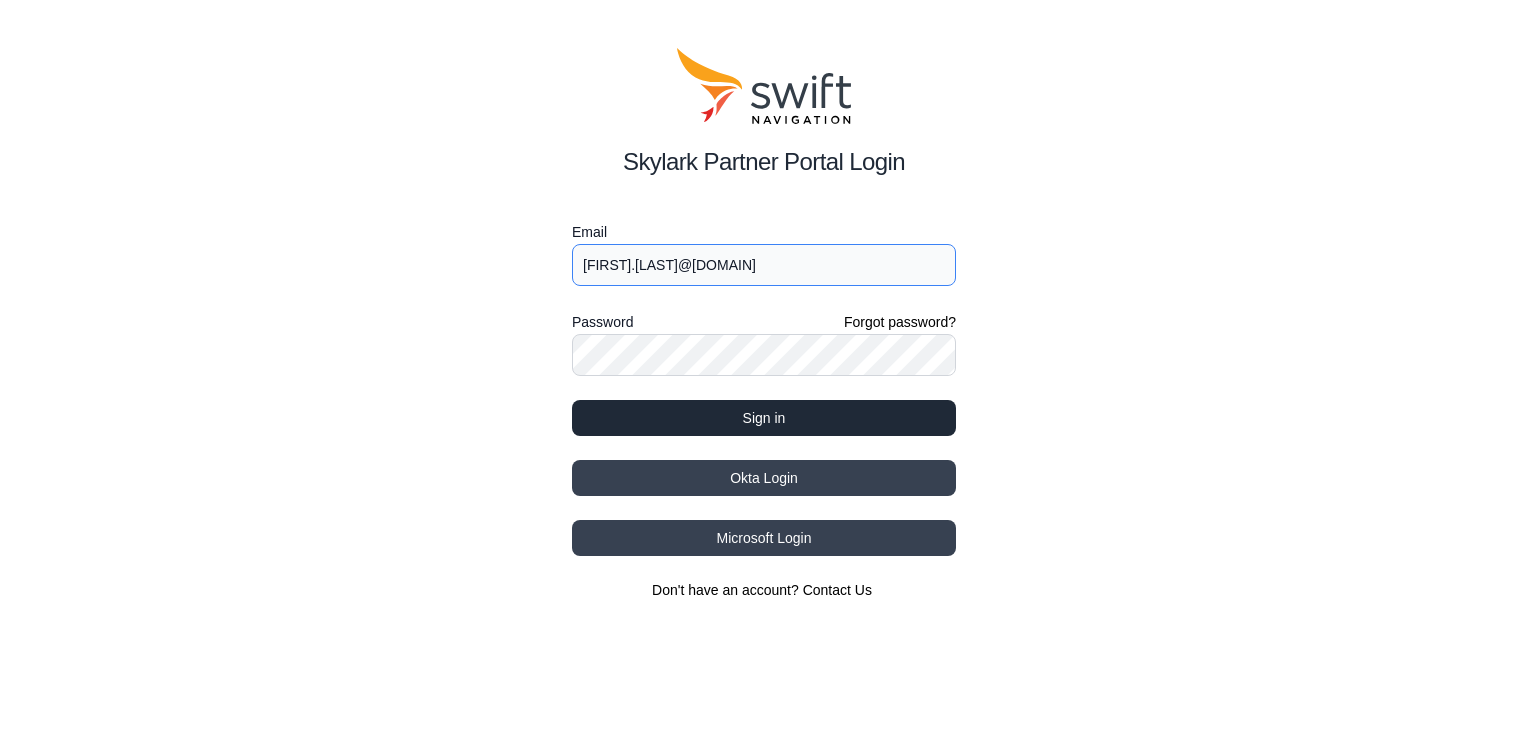 type on "tomoo.Onoshima@husqvarnagroup.com" 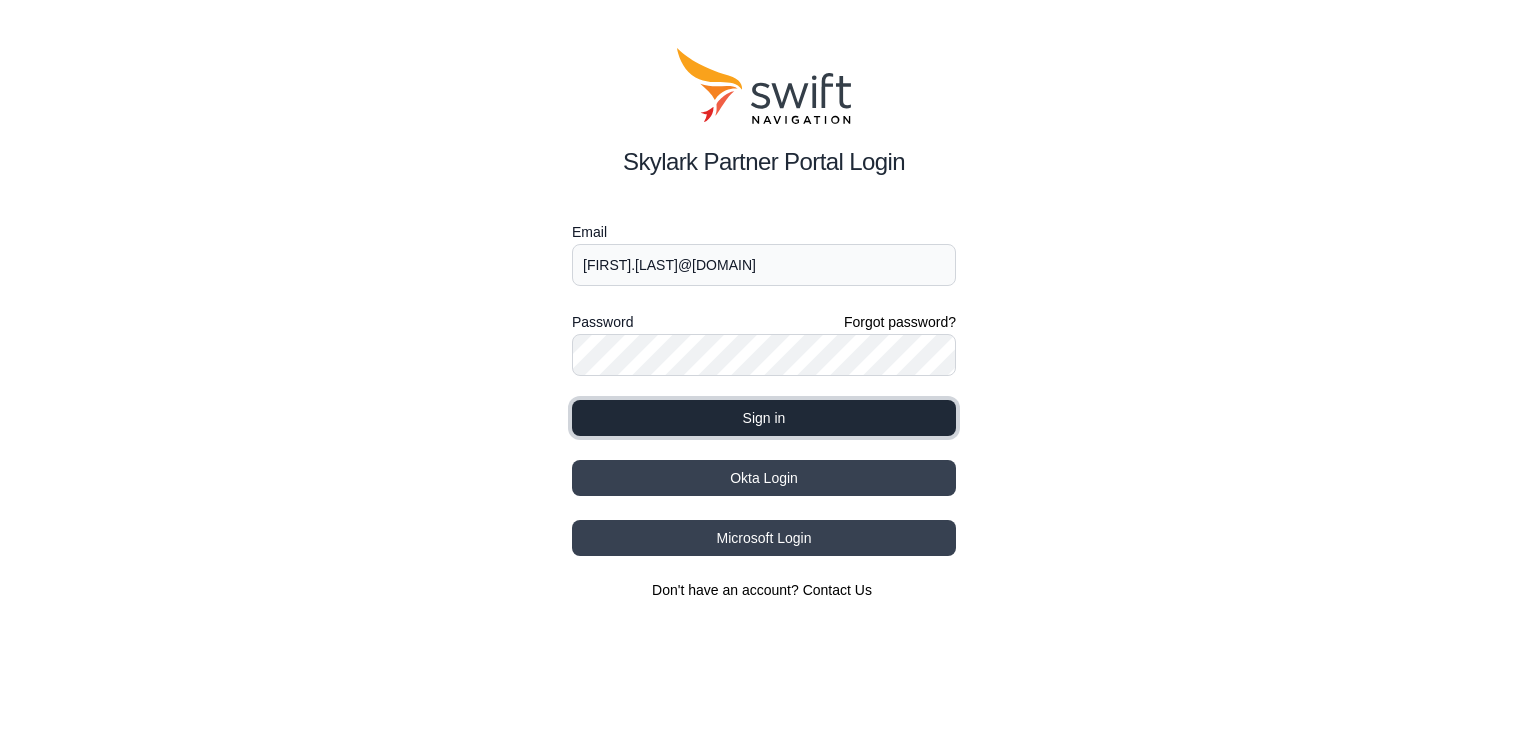 click on "Sign in" at bounding box center (764, 418) 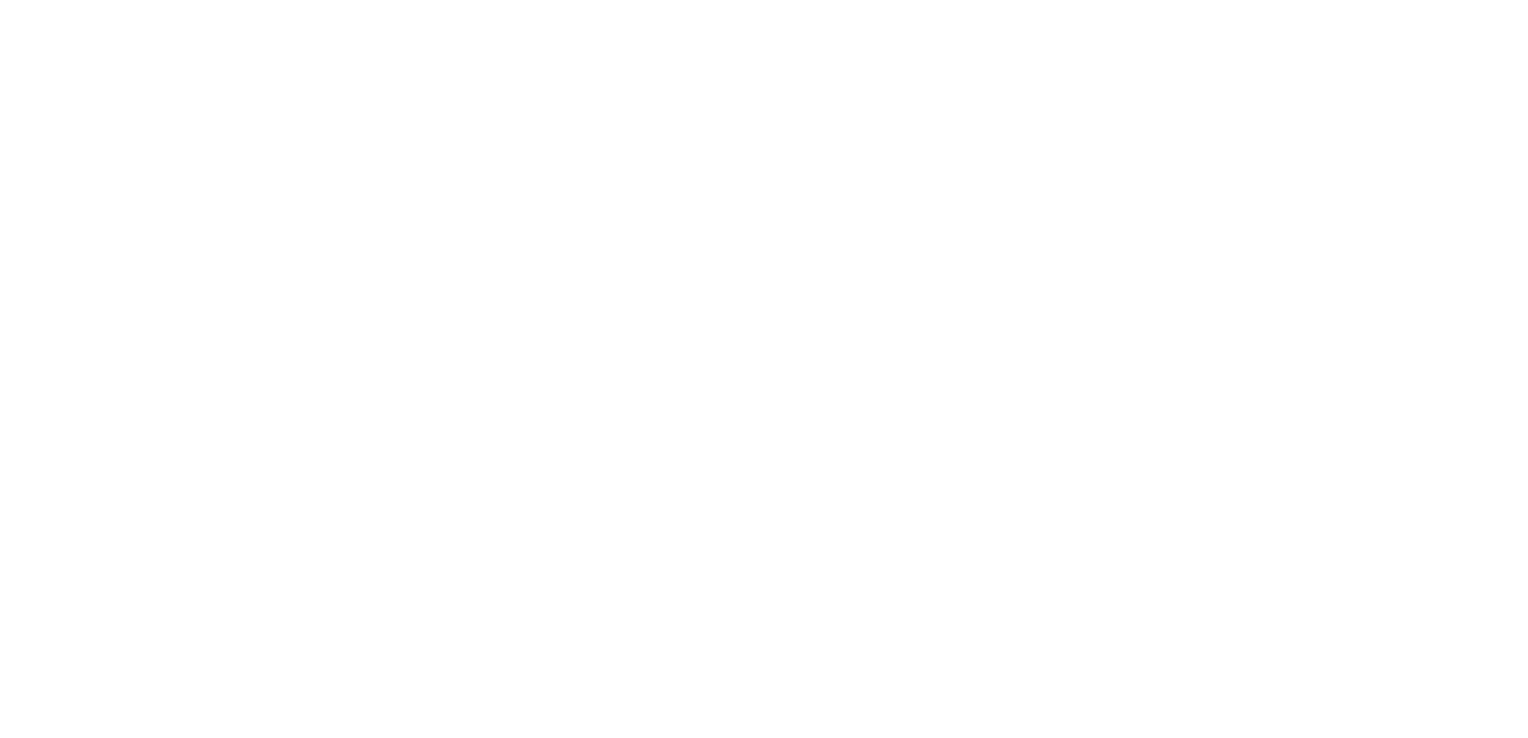 scroll, scrollTop: 0, scrollLeft: 0, axis: both 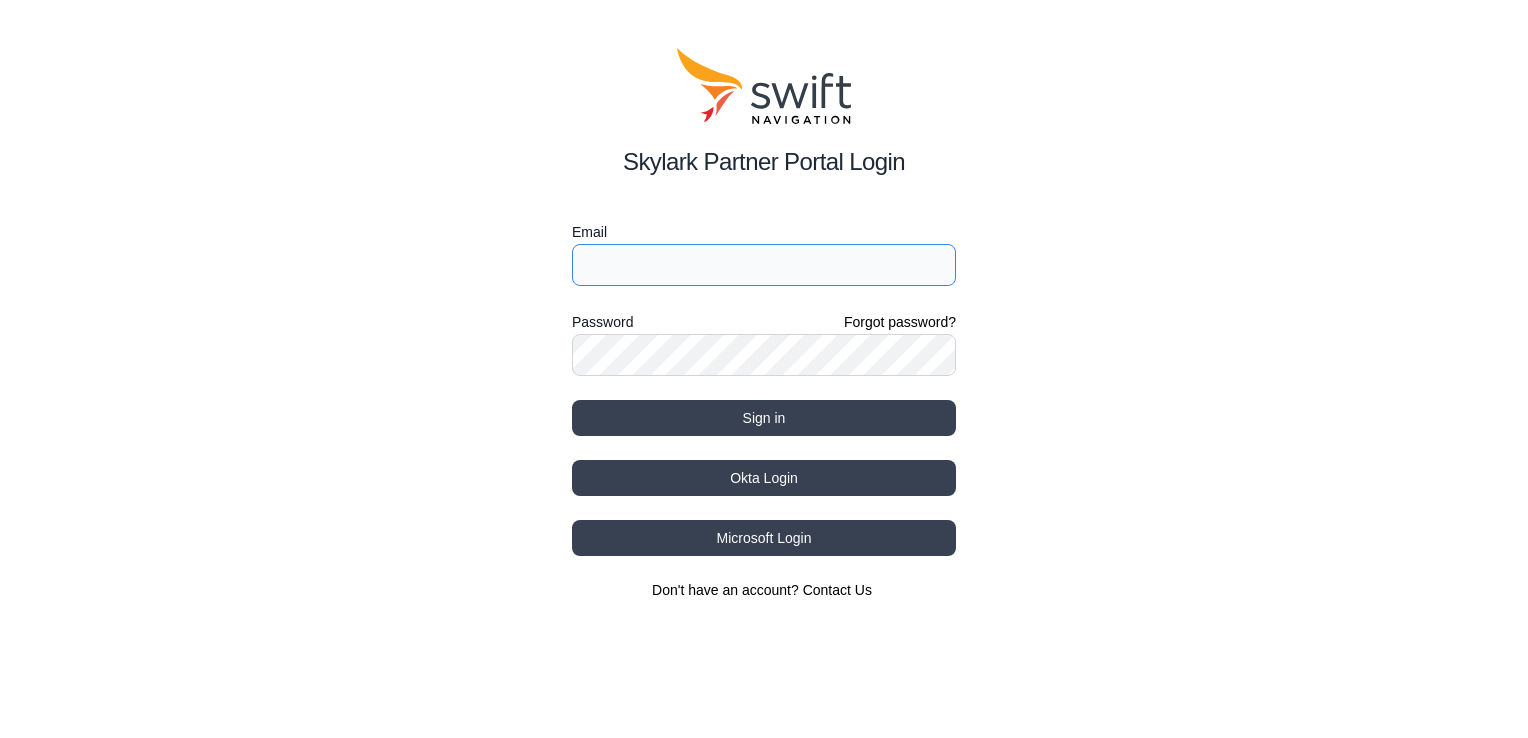 click on "Email" at bounding box center [764, 265] 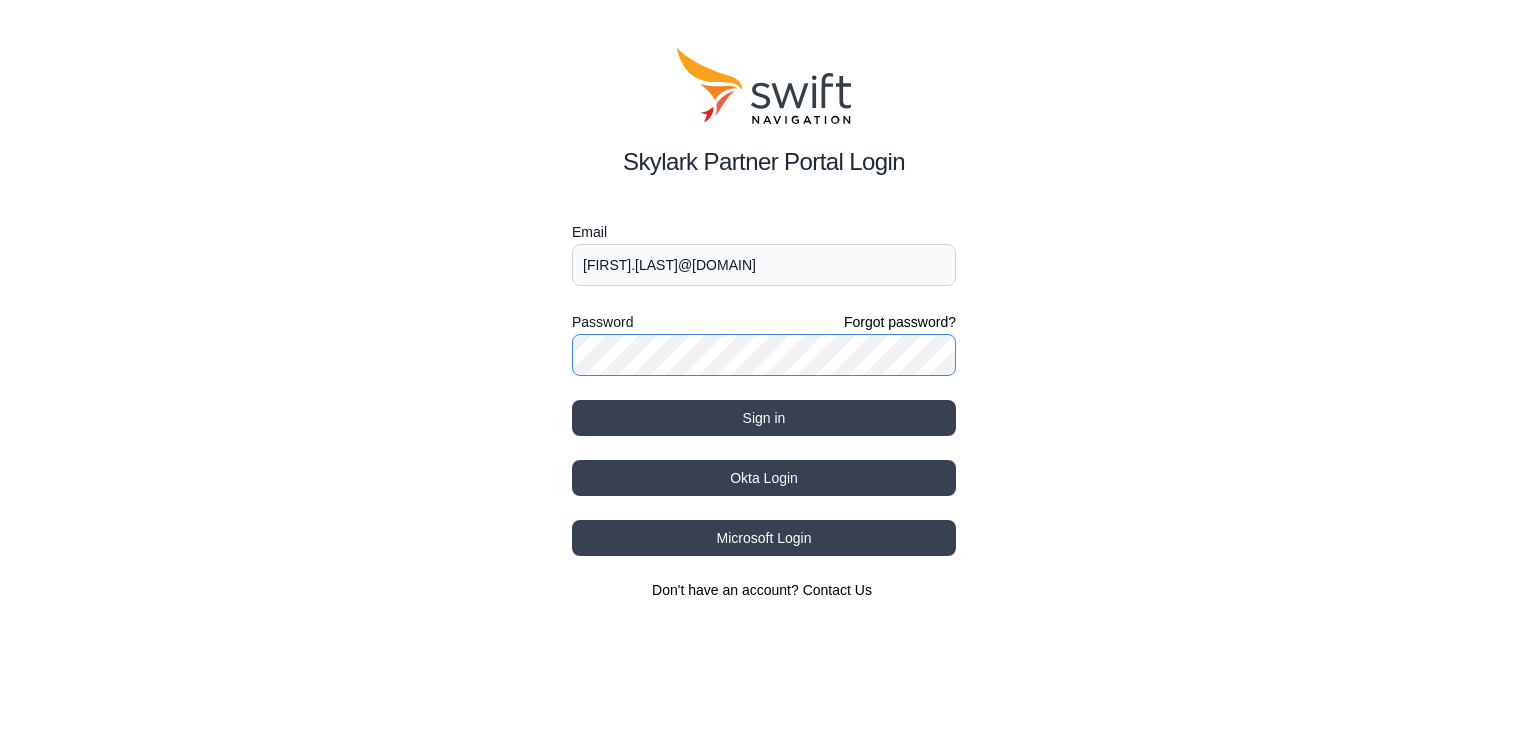 click on "Sign in" at bounding box center (764, 418) 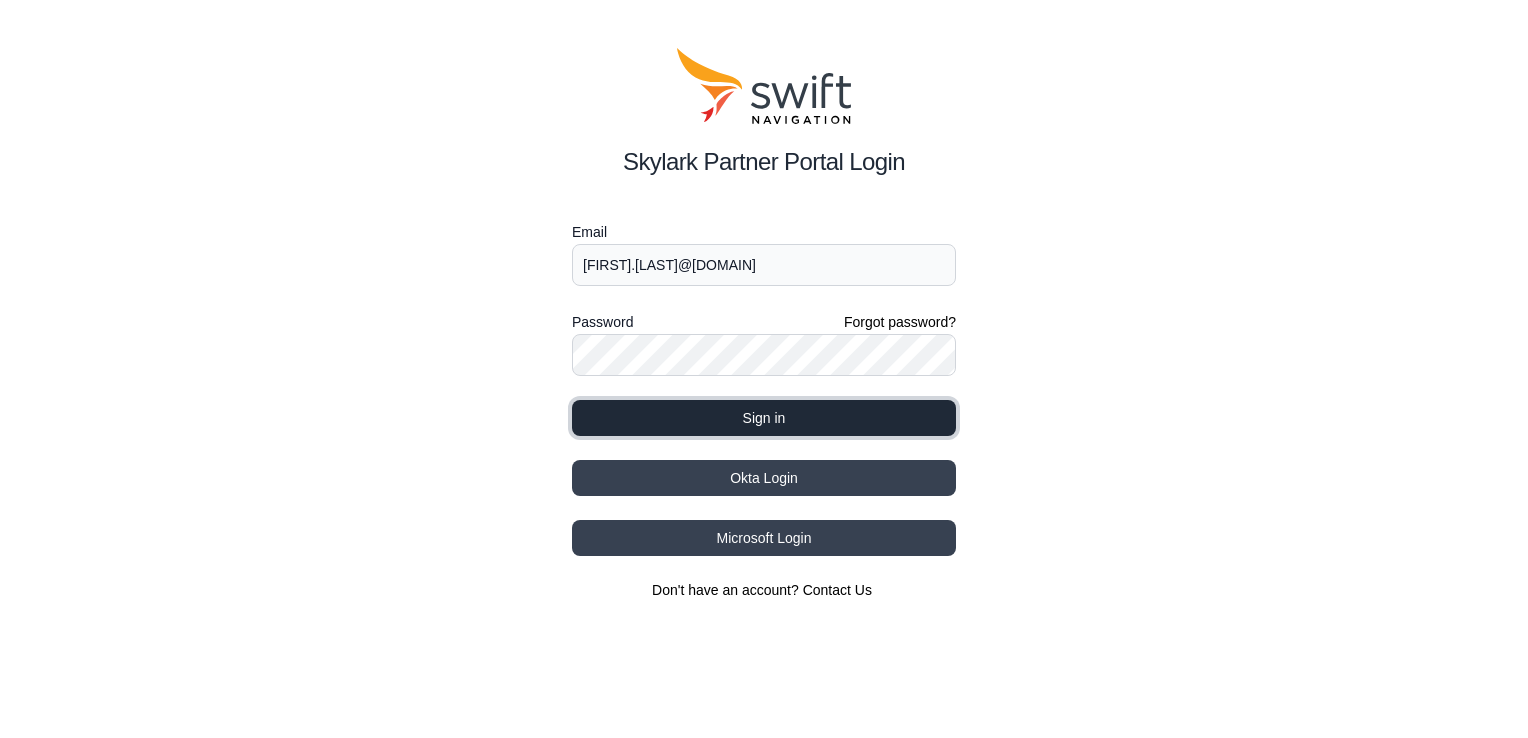 click on "Sign in" at bounding box center (764, 418) 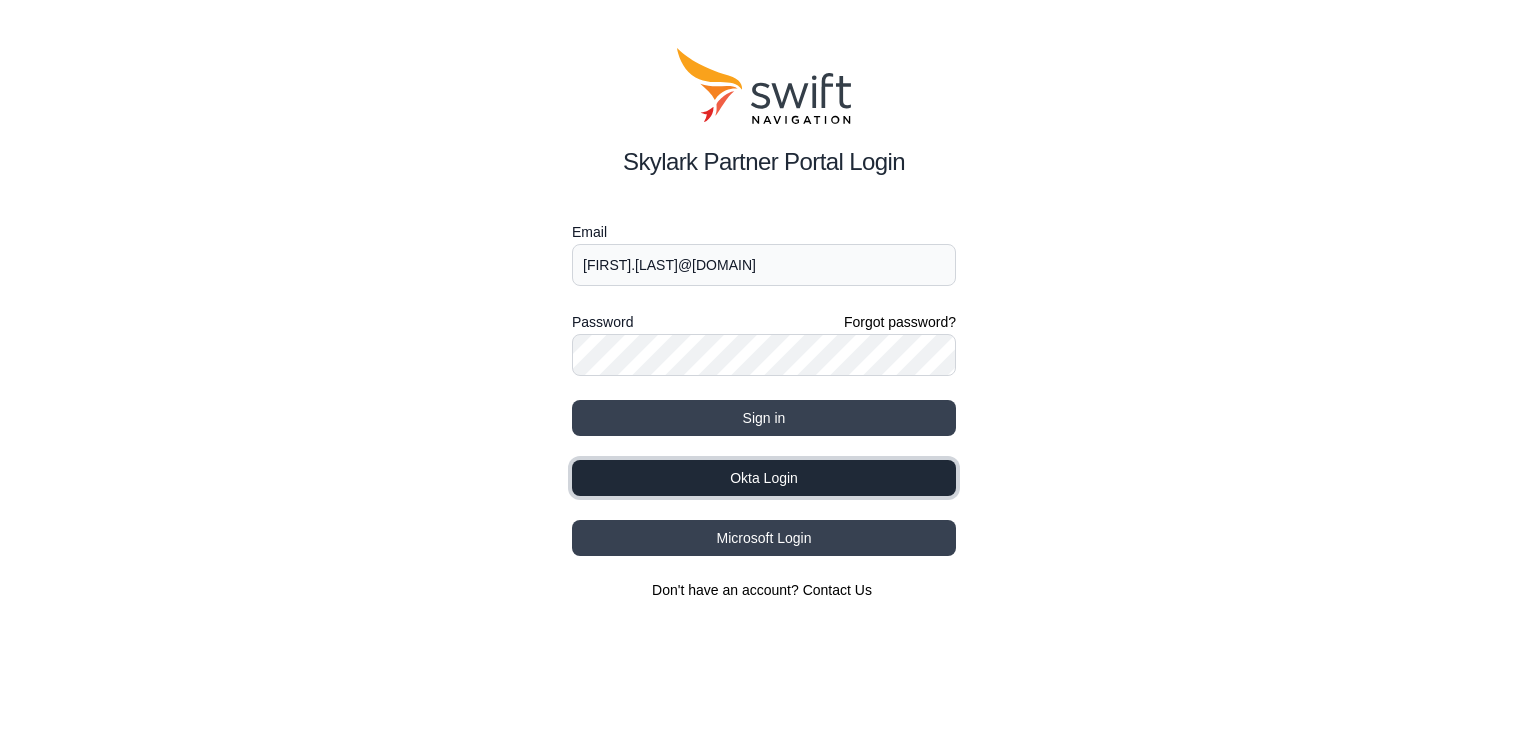 click on "Okta Login" at bounding box center (764, 478) 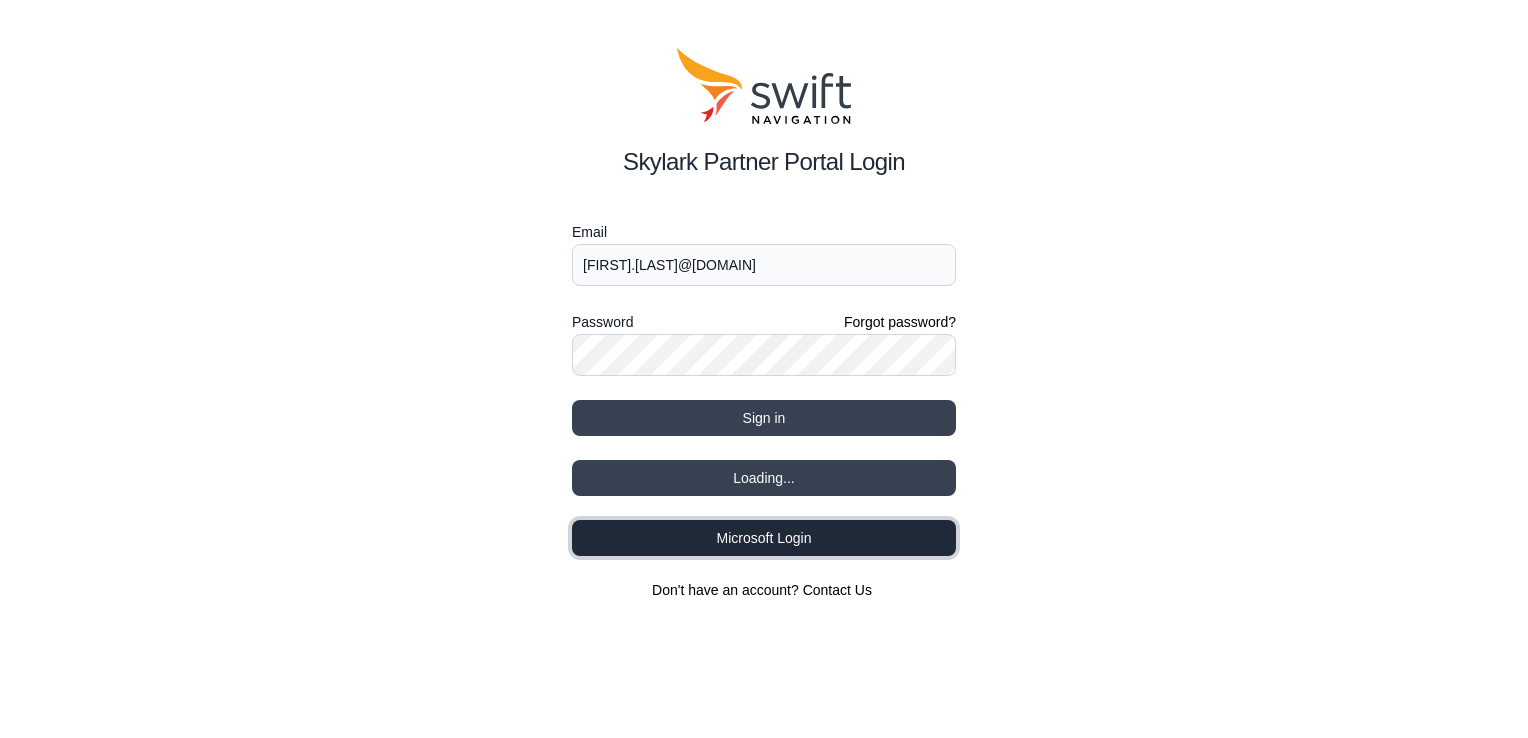 click on "Microsoft Login" at bounding box center [764, 478] 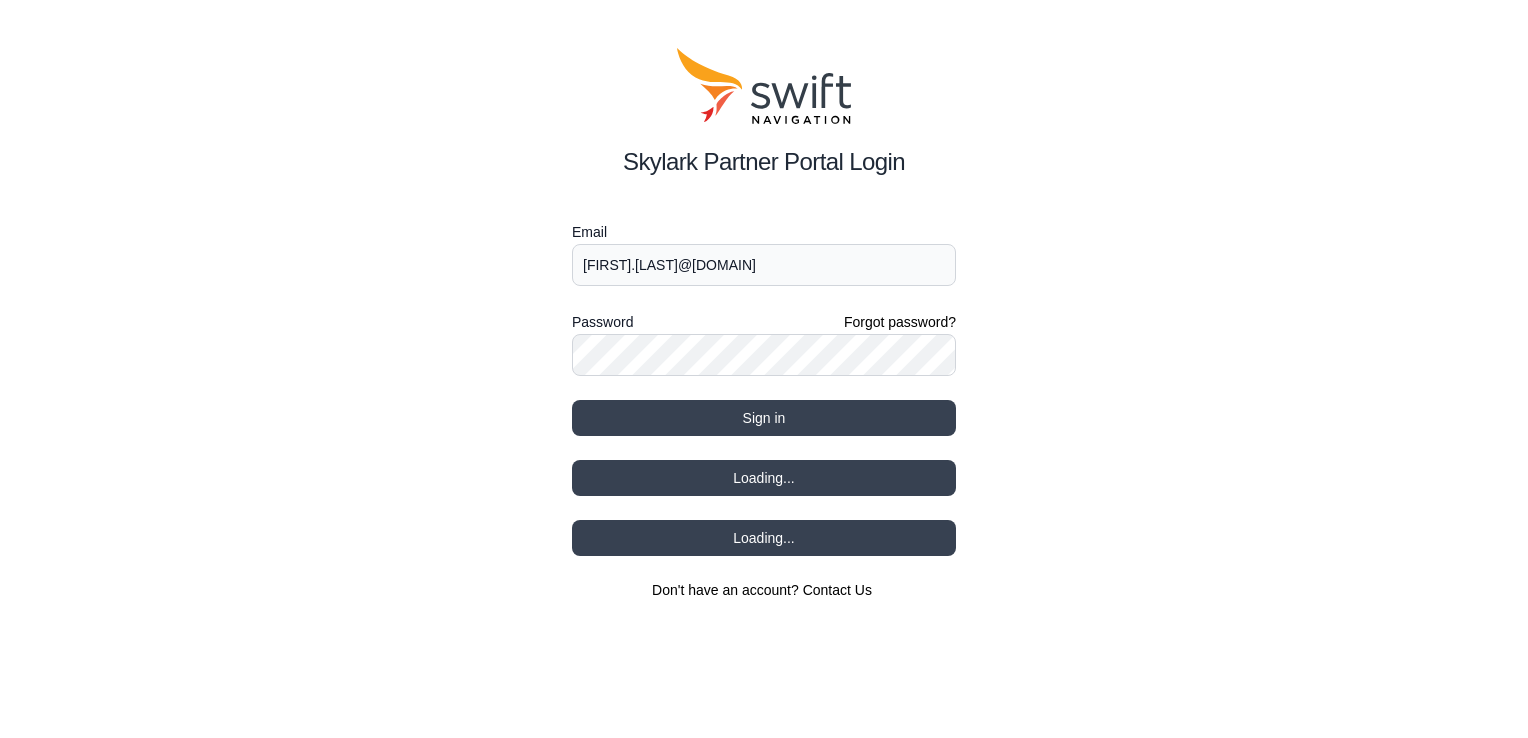 click on "Skylark Partner Portal Login Email Tomoo.Onoshima@husqvarnagroup.com Password Forgot password? Sign in Loading... Loading... Don't have an account?   Contact Us" at bounding box center (764, 324) 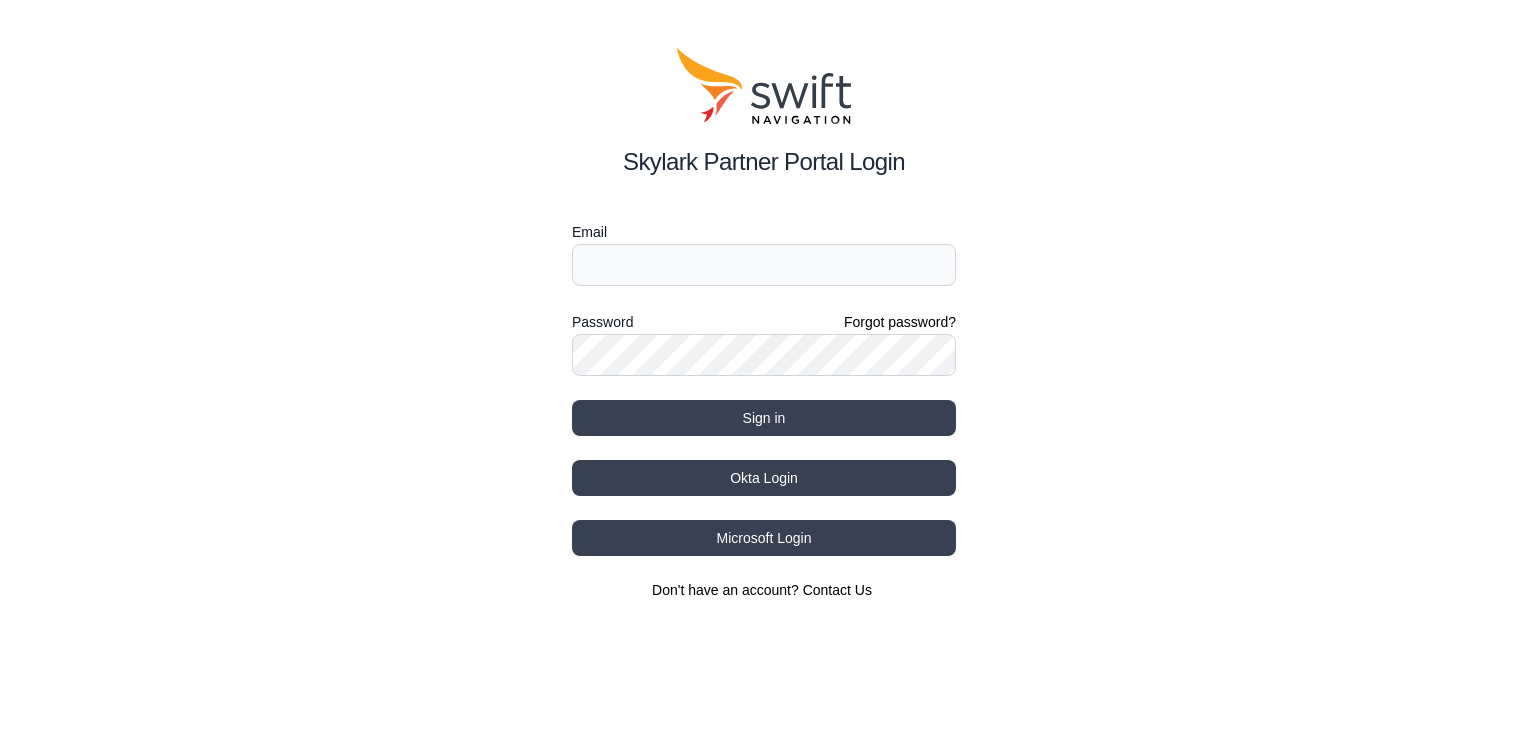 scroll, scrollTop: 0, scrollLeft: 0, axis: both 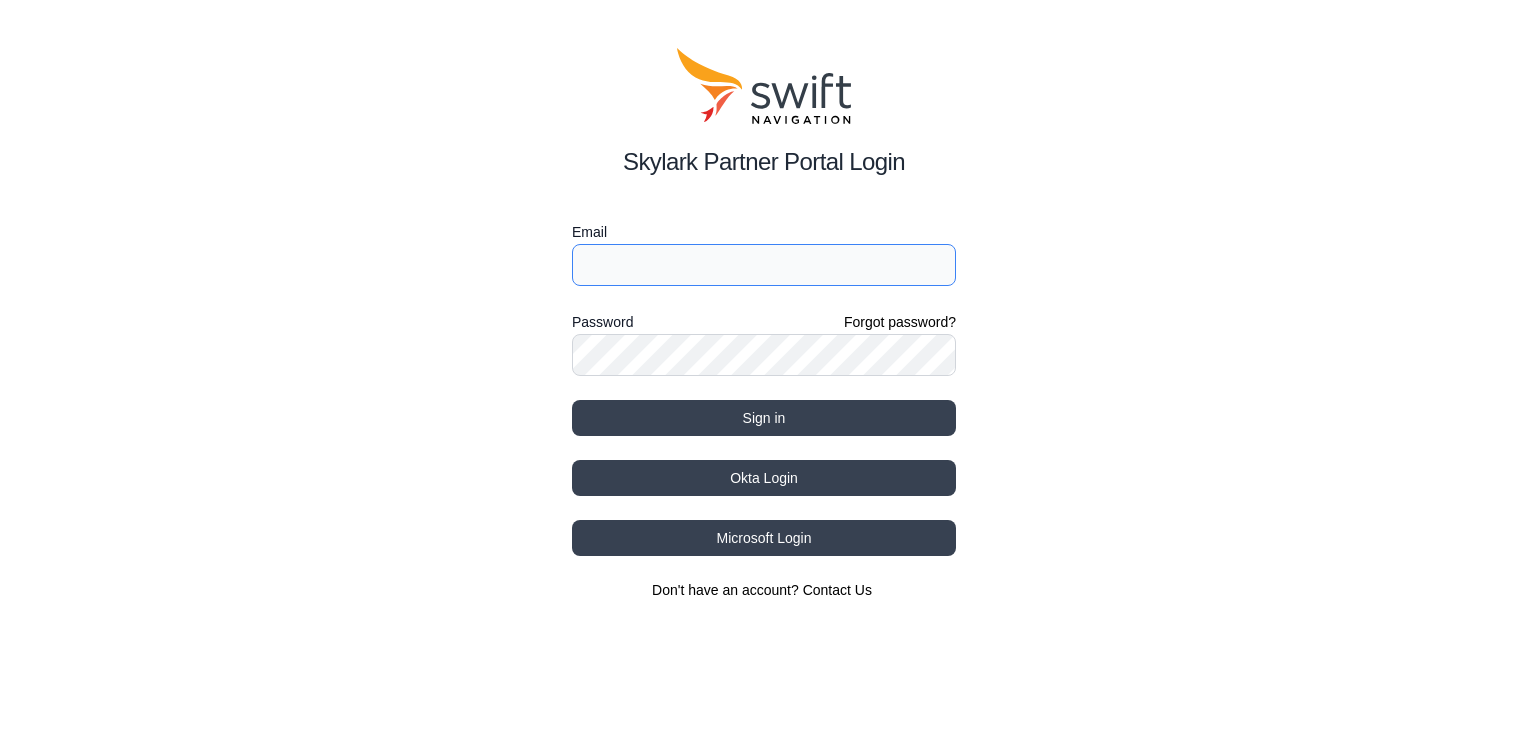 click on "Email" at bounding box center (764, 265) 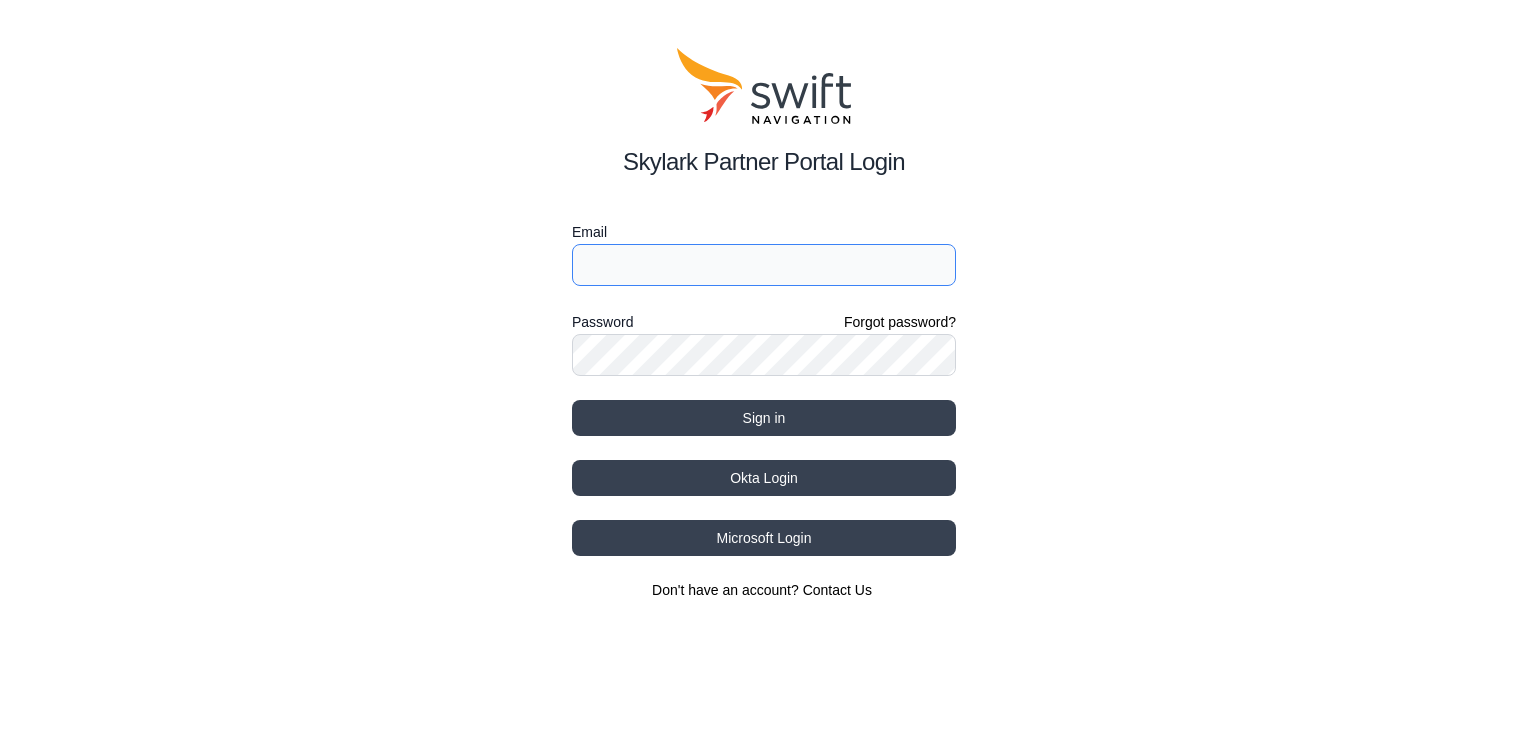 type on "[EMAIL]" 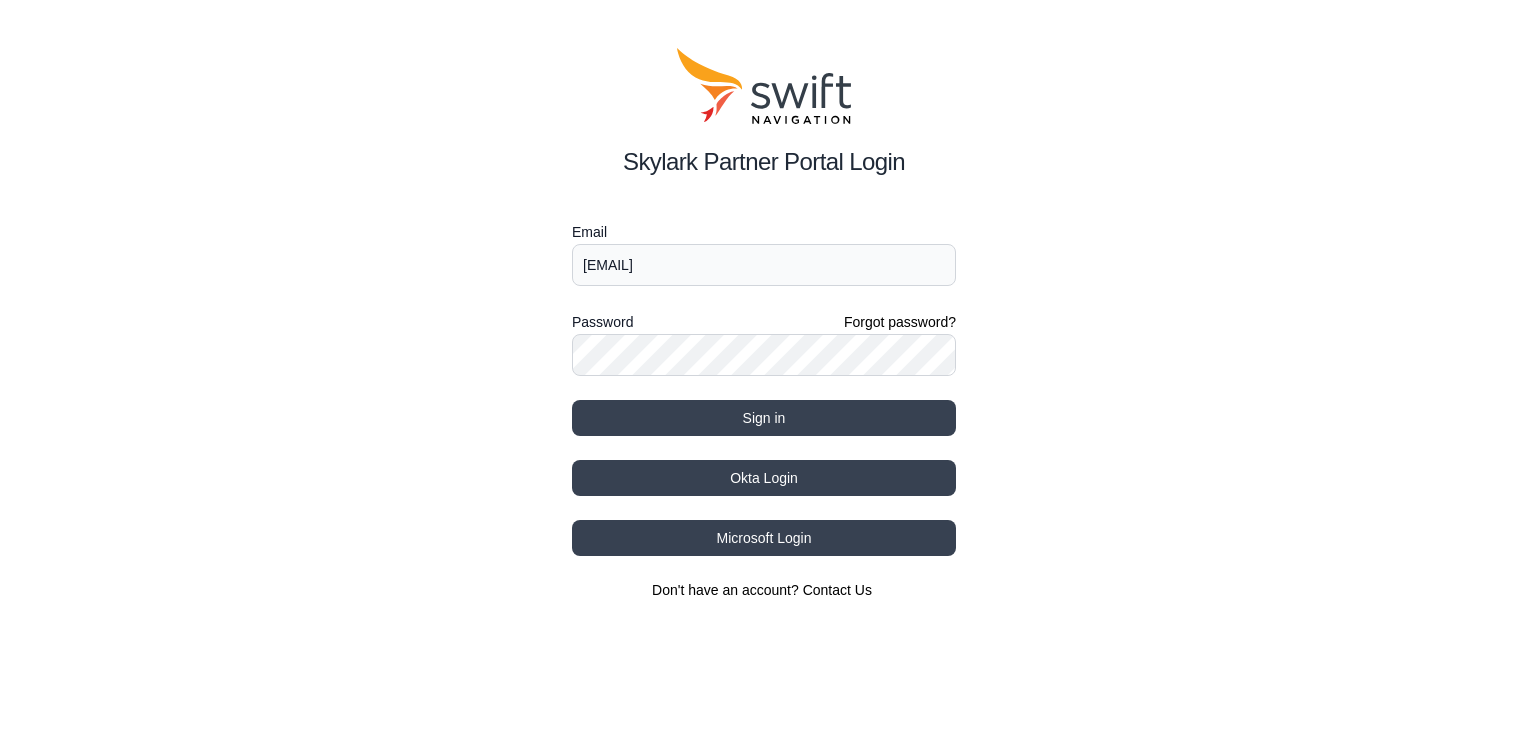 click on "Skylark Partner Portal Login [EMAIL] Password Forgot password? Sign in Okta Login Microsoft Login Don't have an account?   Contact Us" at bounding box center (764, 324) 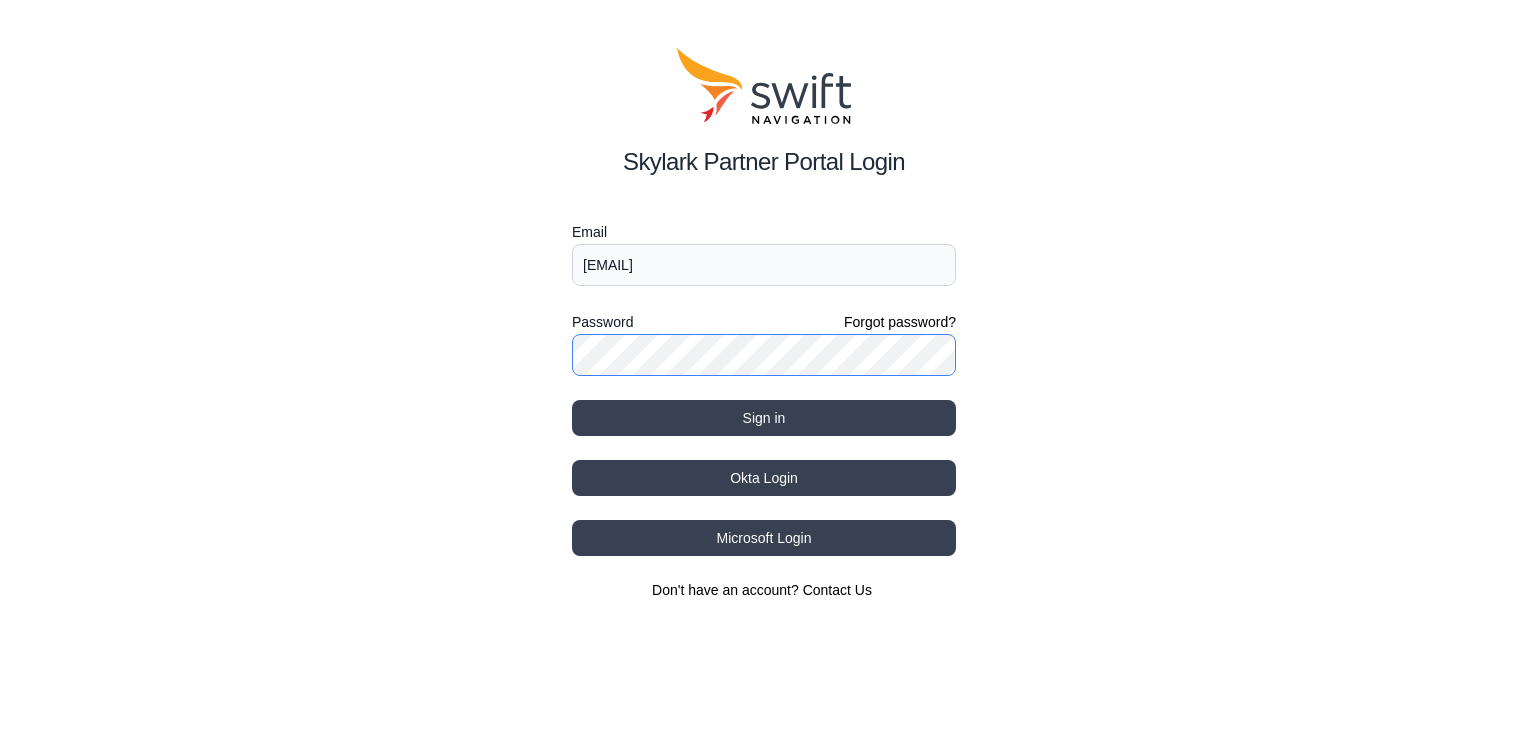 click on "Sign in" at bounding box center [764, 418] 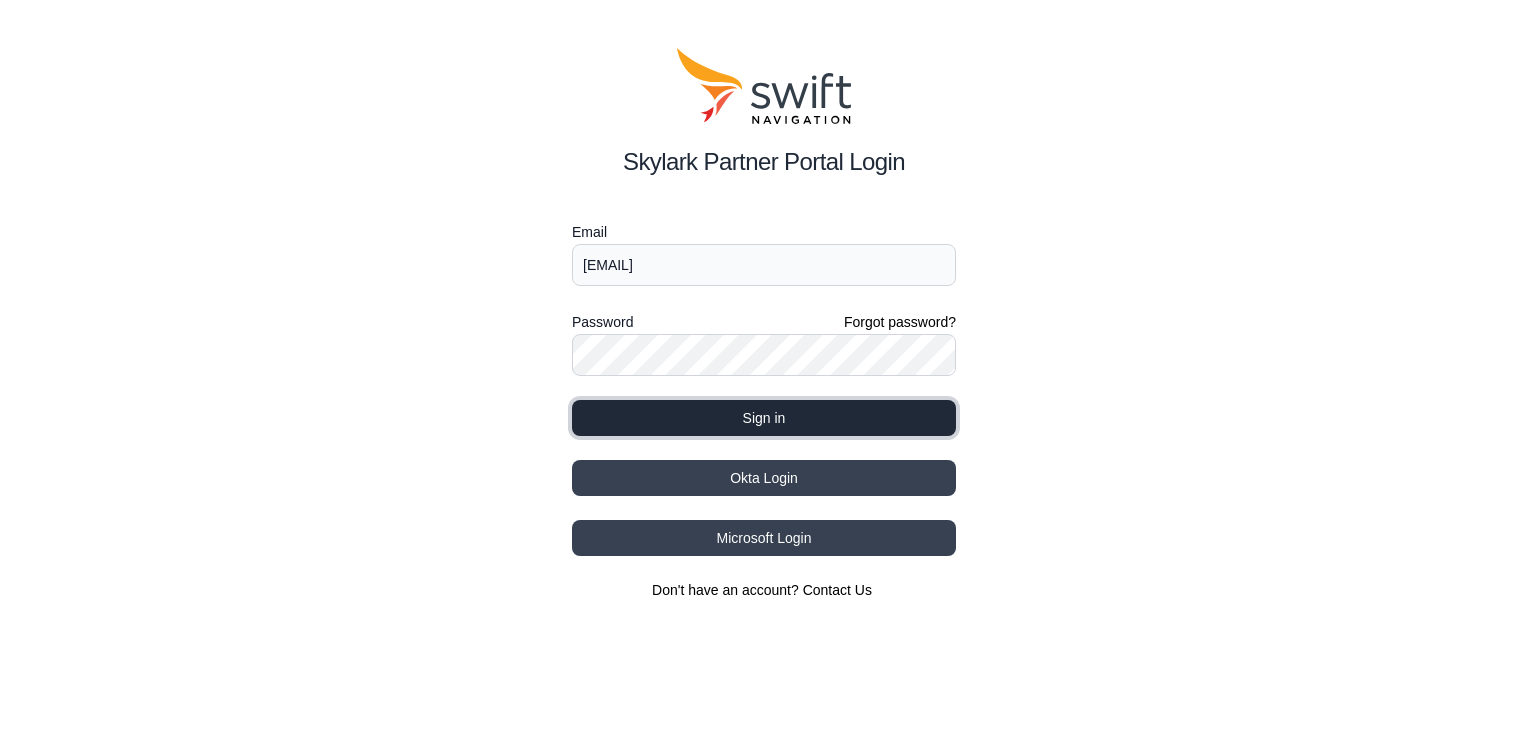 click on "Sign in" at bounding box center [764, 418] 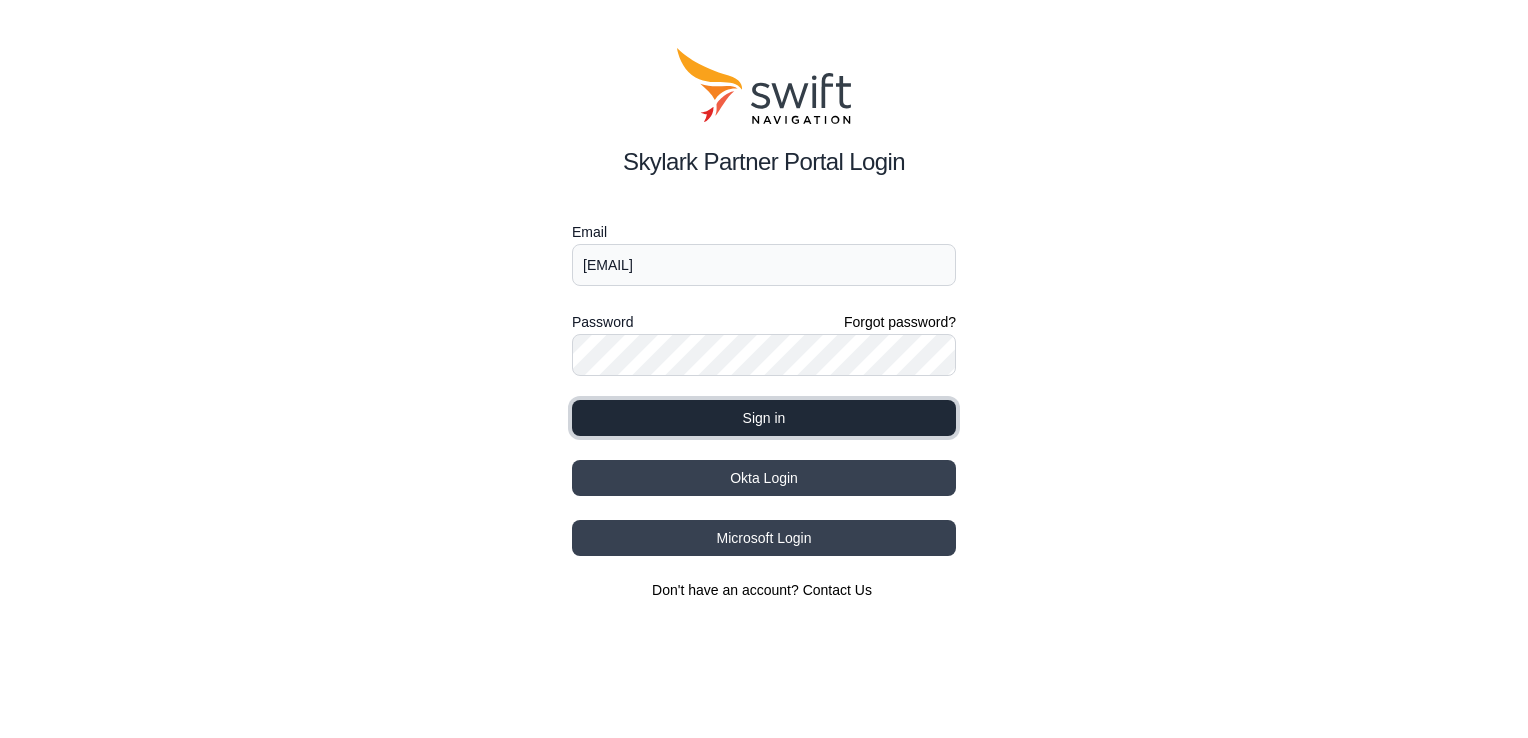 click on "Sign in" at bounding box center (764, 418) 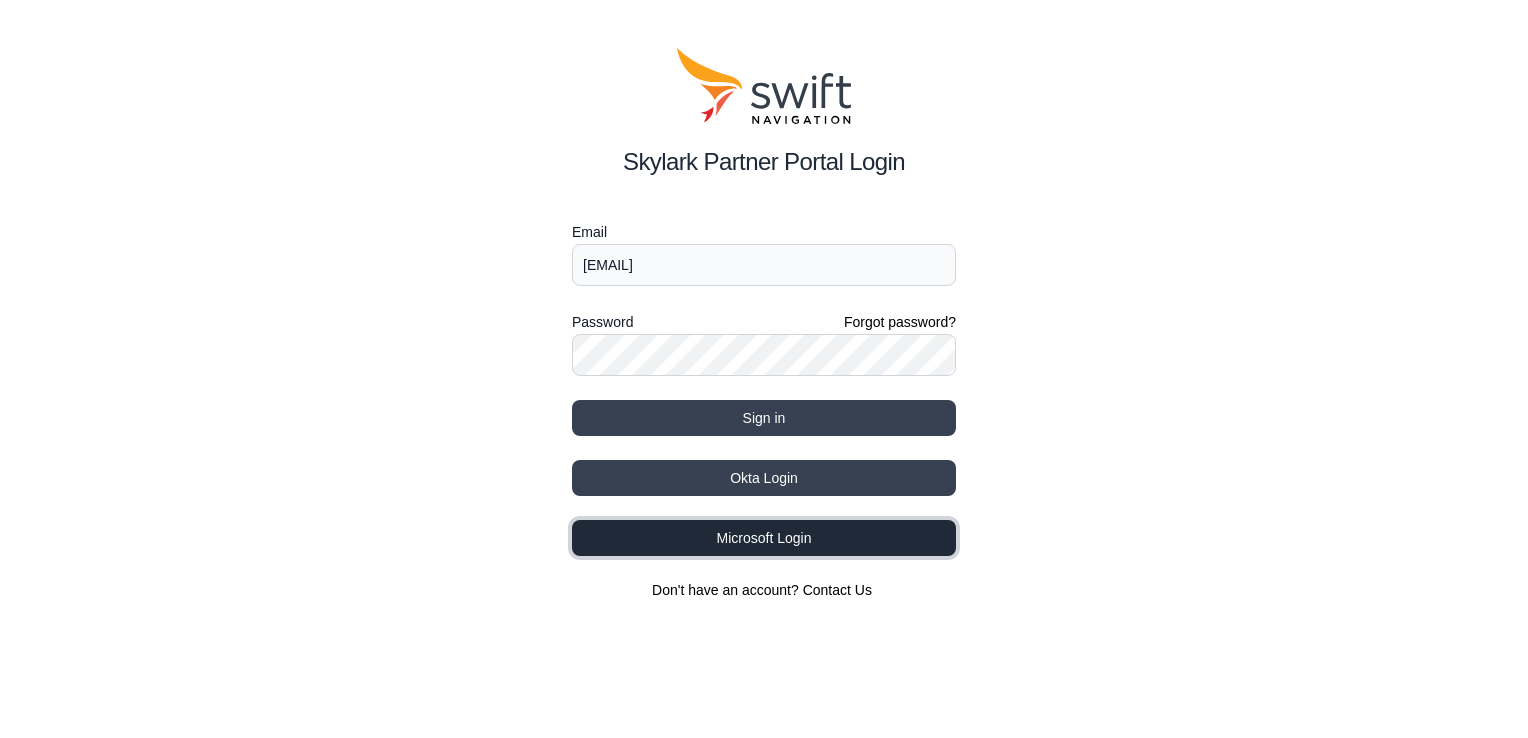 click on "Microsoft Login" at bounding box center (764, 478) 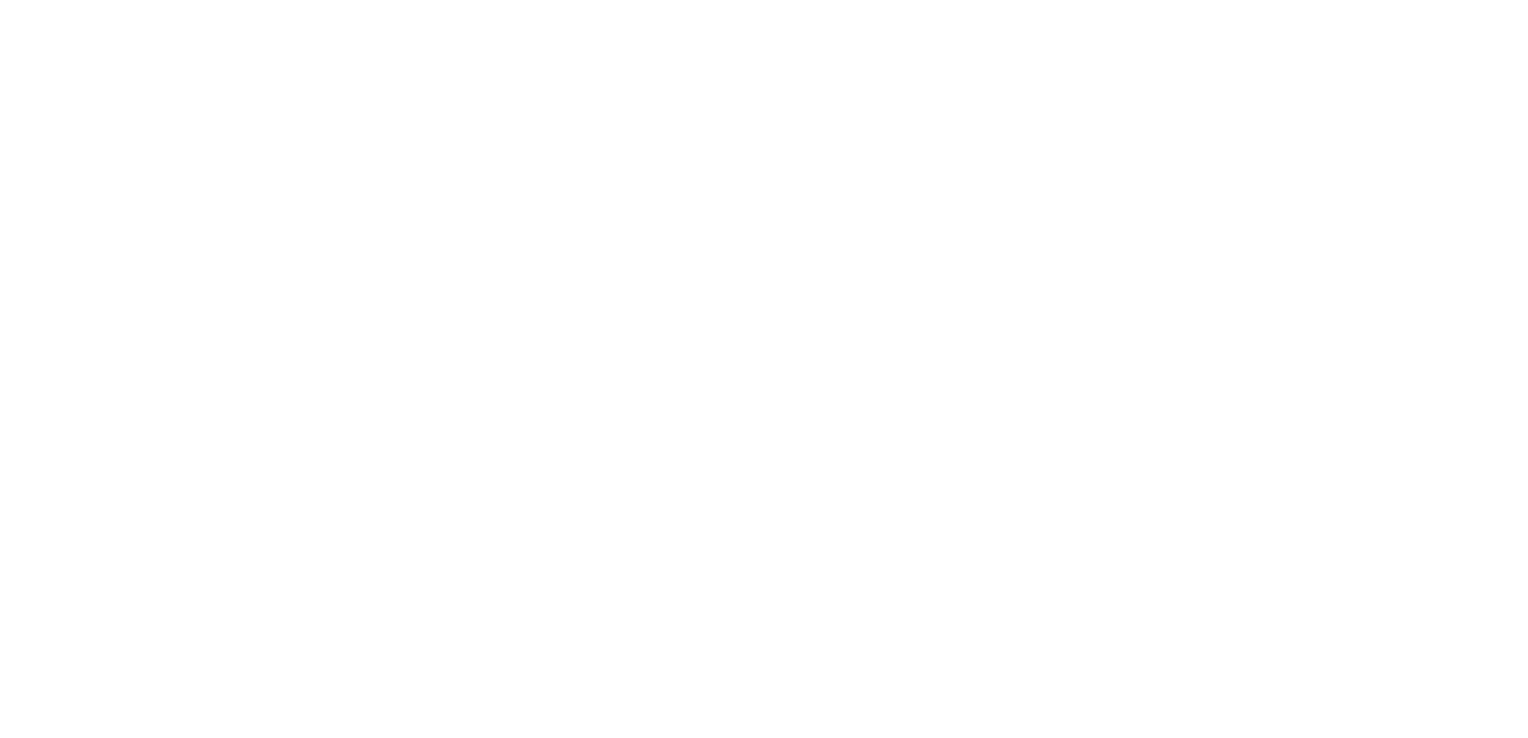 scroll, scrollTop: 0, scrollLeft: 0, axis: both 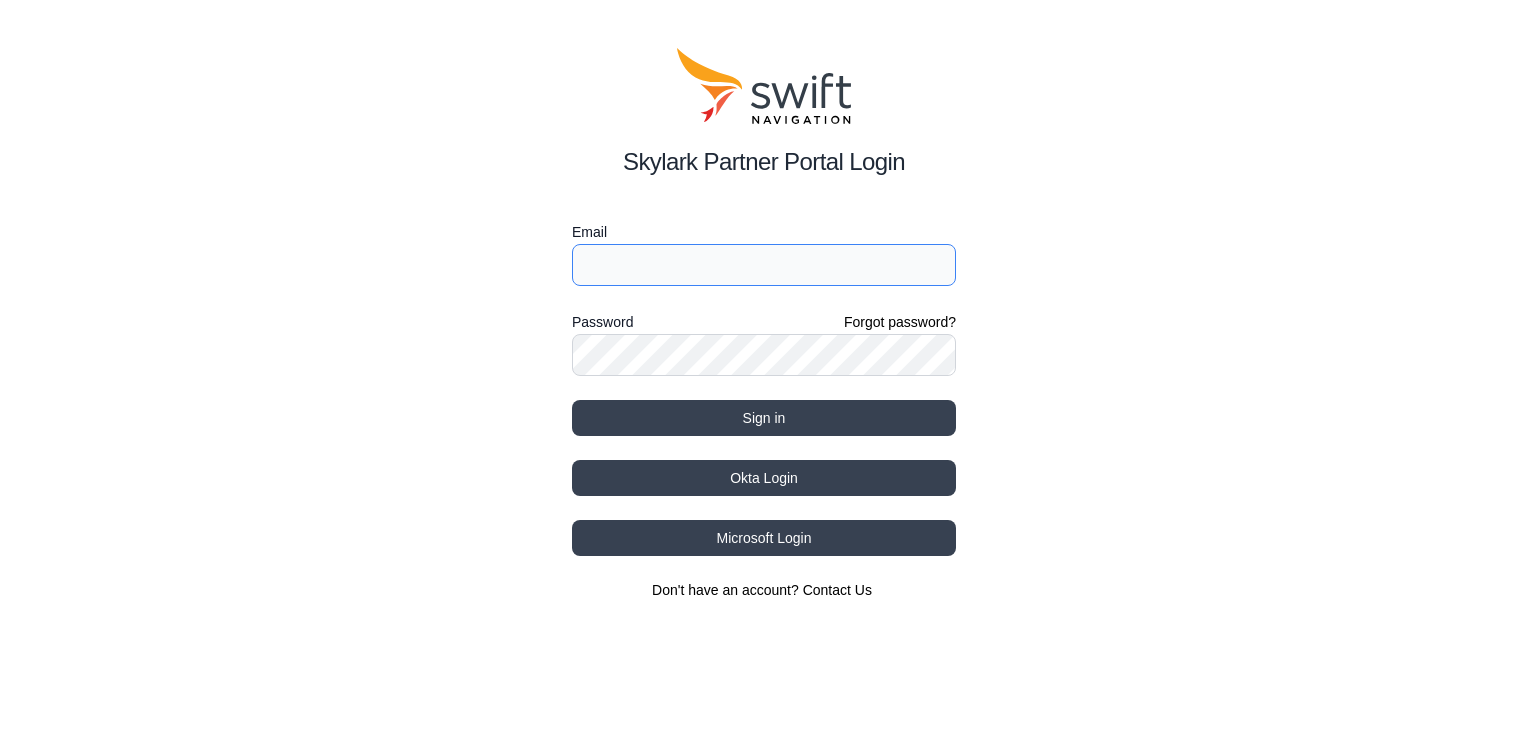 click on "Email" at bounding box center [764, 265] 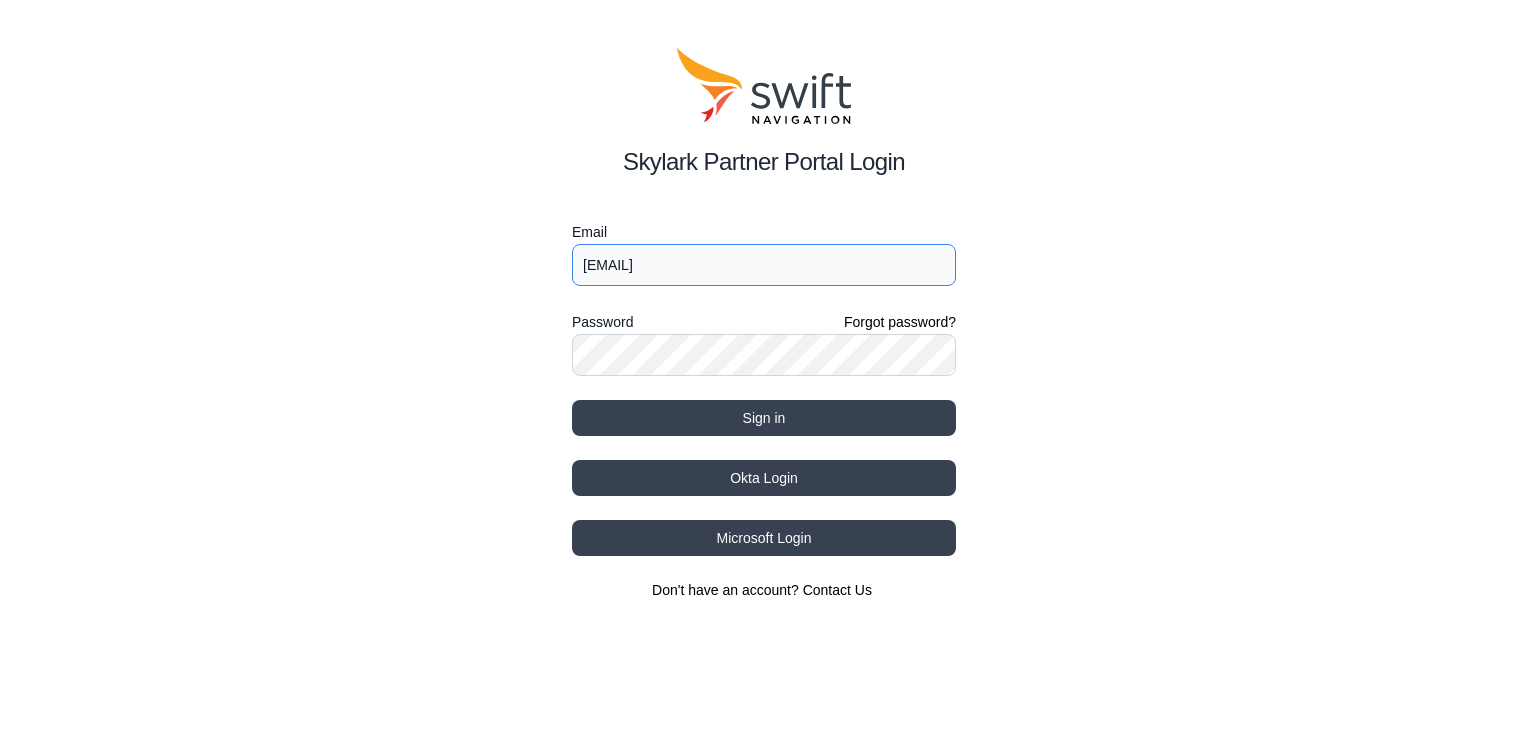 click on "[EMAIL]" at bounding box center (764, 265) 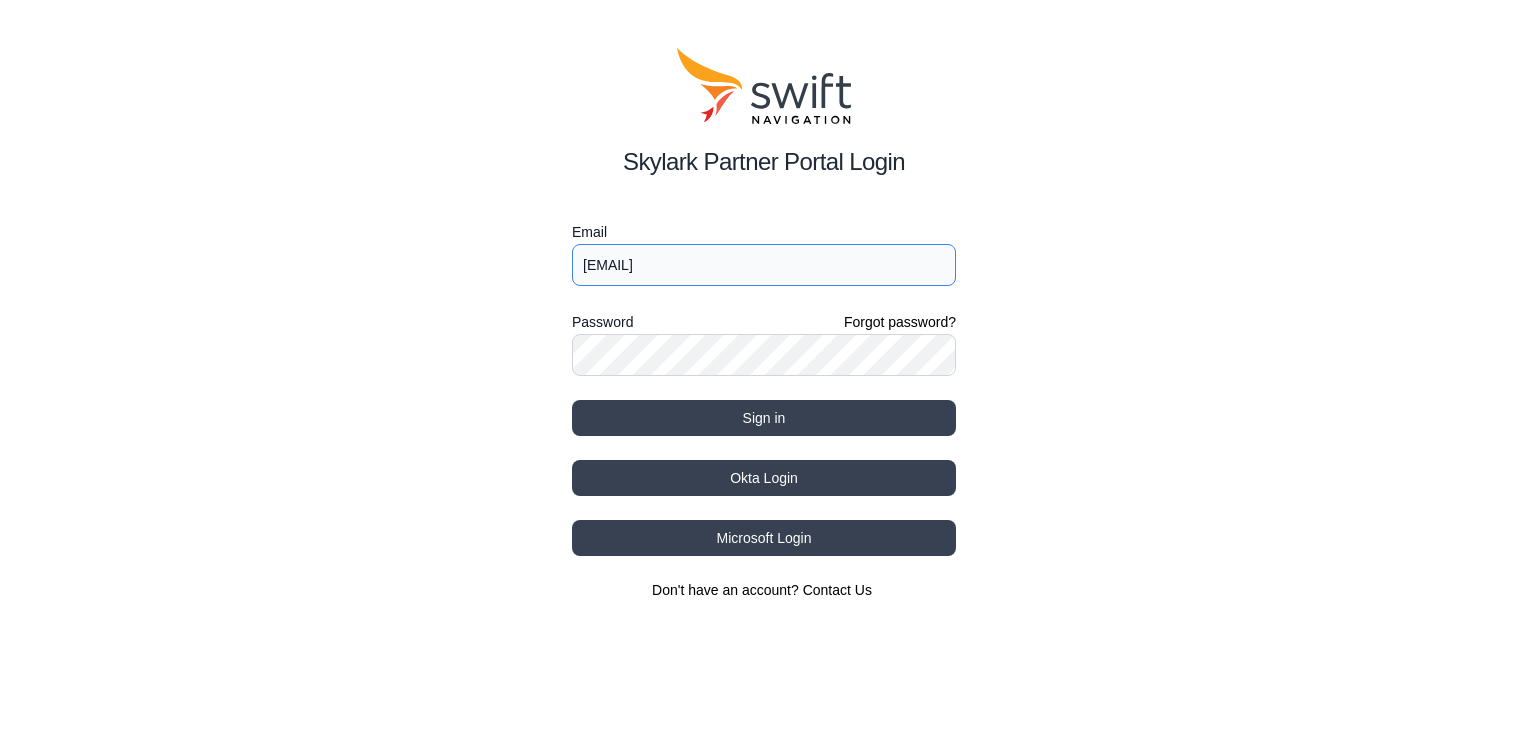 type on "[EMAIL]" 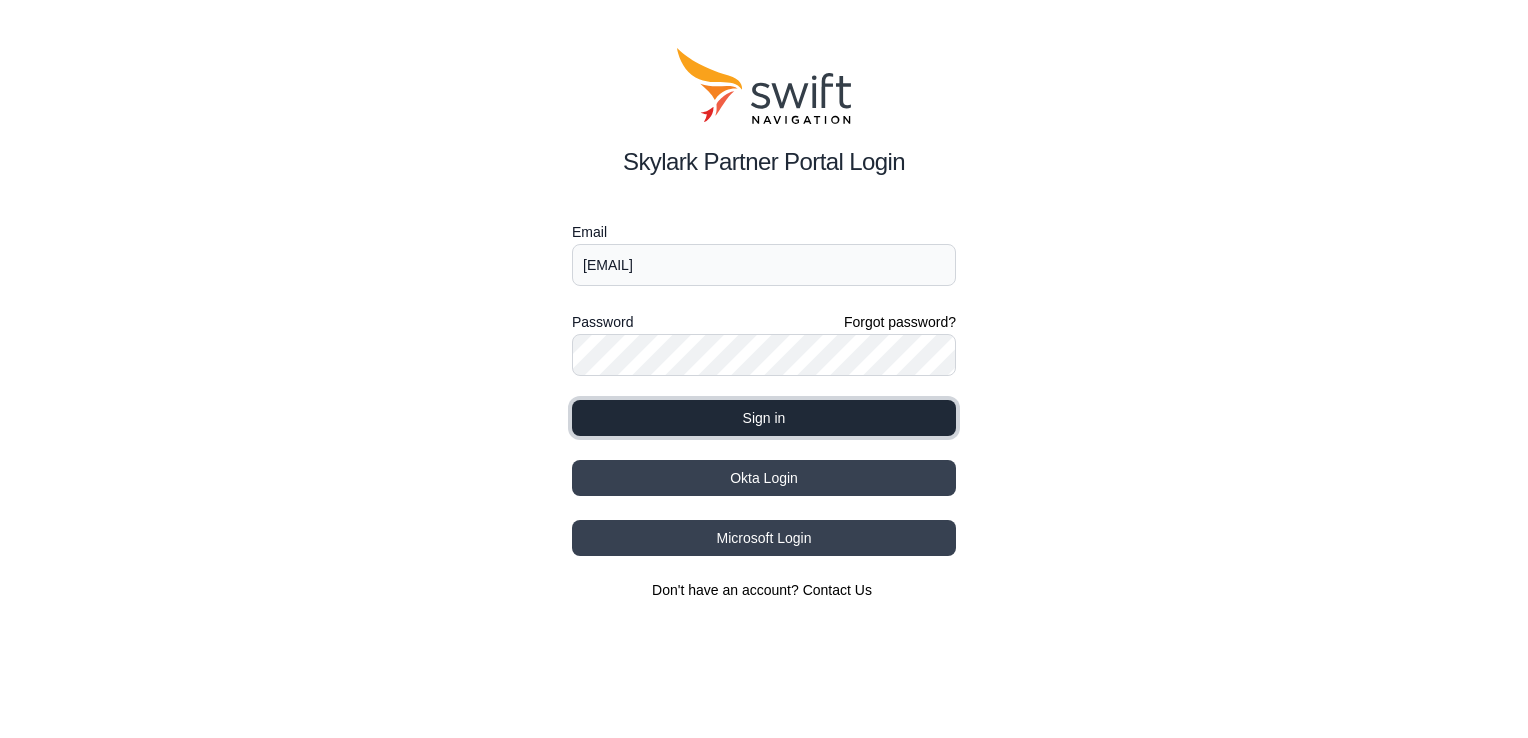 click on "Sign in" at bounding box center (764, 418) 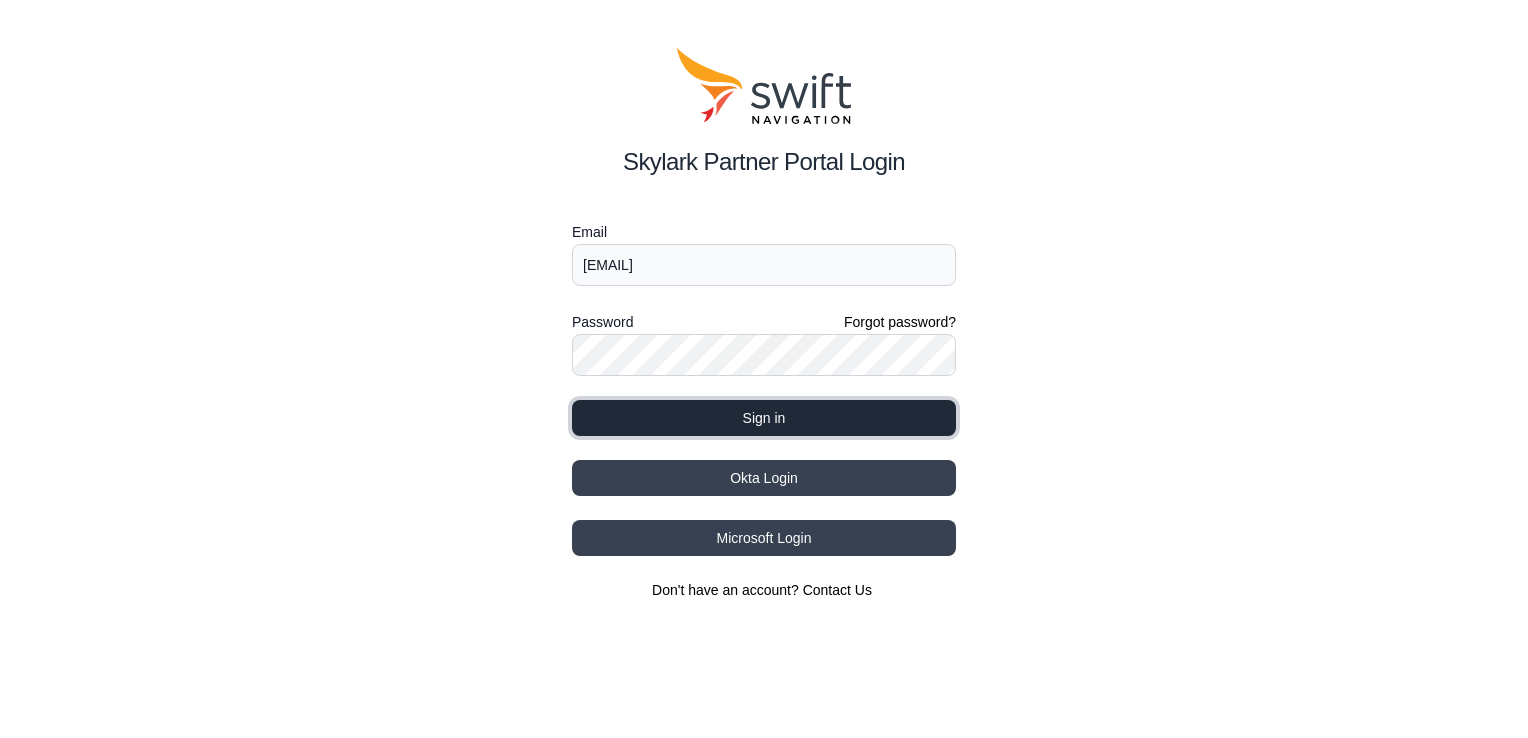 click on "Sign in" at bounding box center [764, 418] 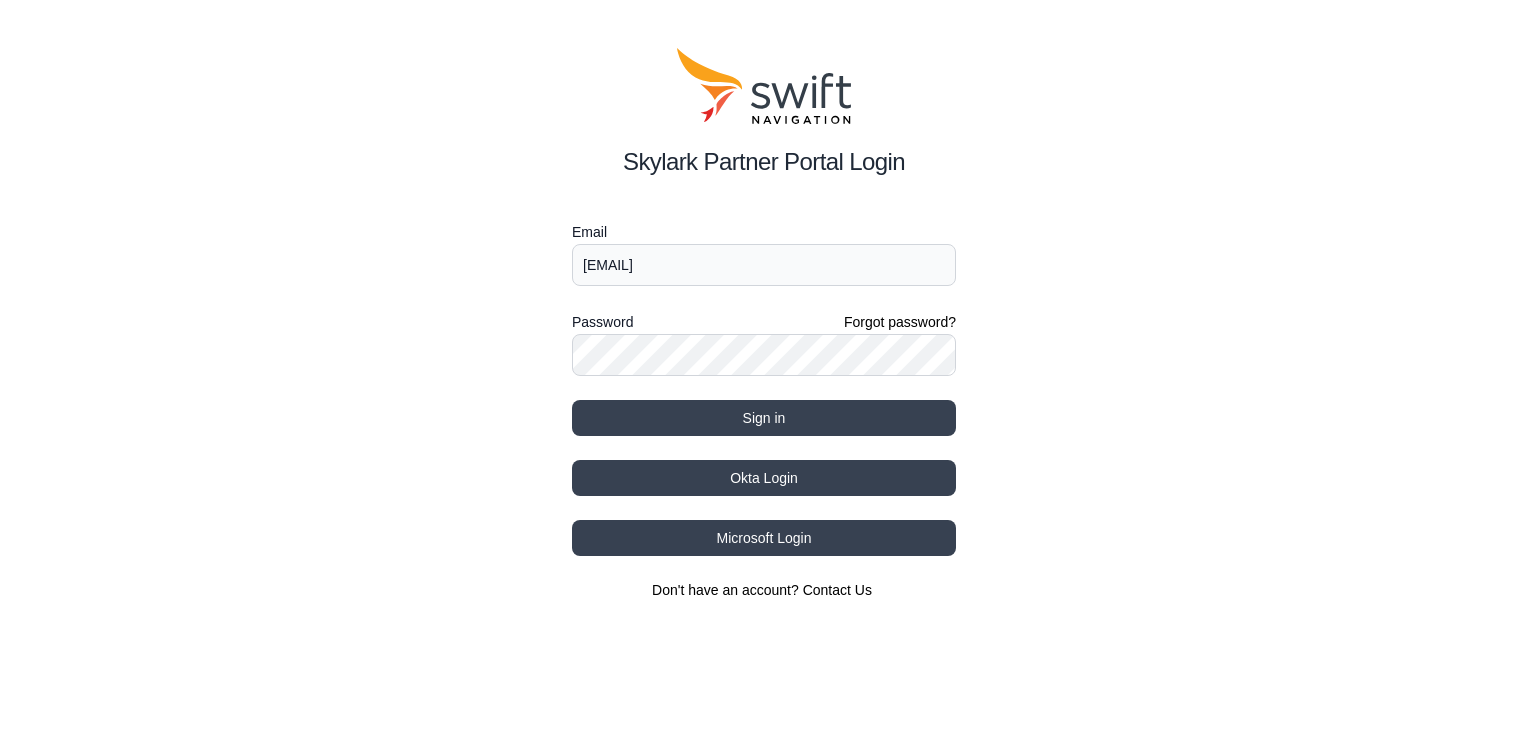 click on "Skylark Partner Portal Login Email tomoo.onoshima@husqvarnagroup.com Password Forgot password? Sign in Okta Login Microsoft Login Don't have an account?   Contact Us" at bounding box center [764, 324] 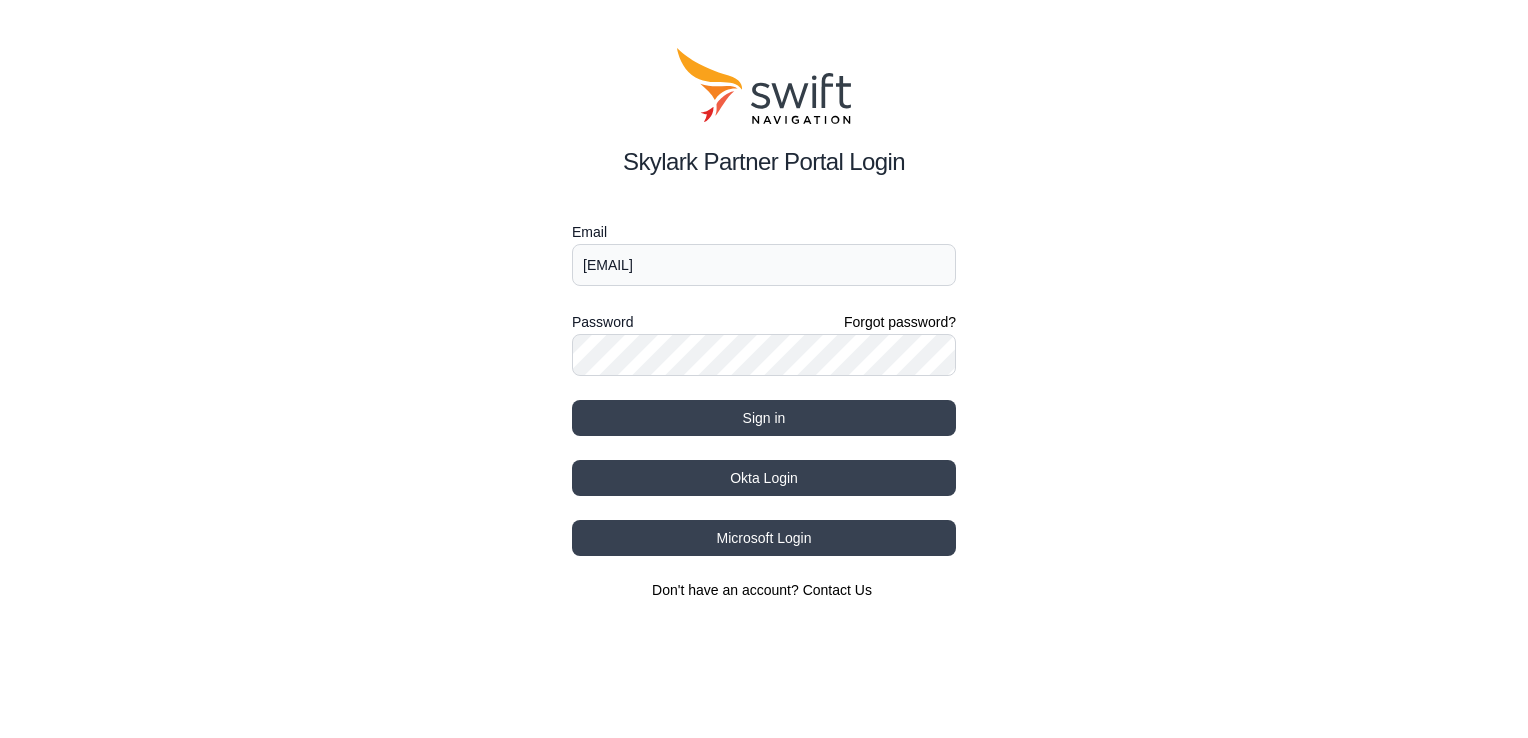 click on "Email tomoo.onoshima@husqvarnagroup.com Password Forgot password? Sign in" at bounding box center (764, 328) 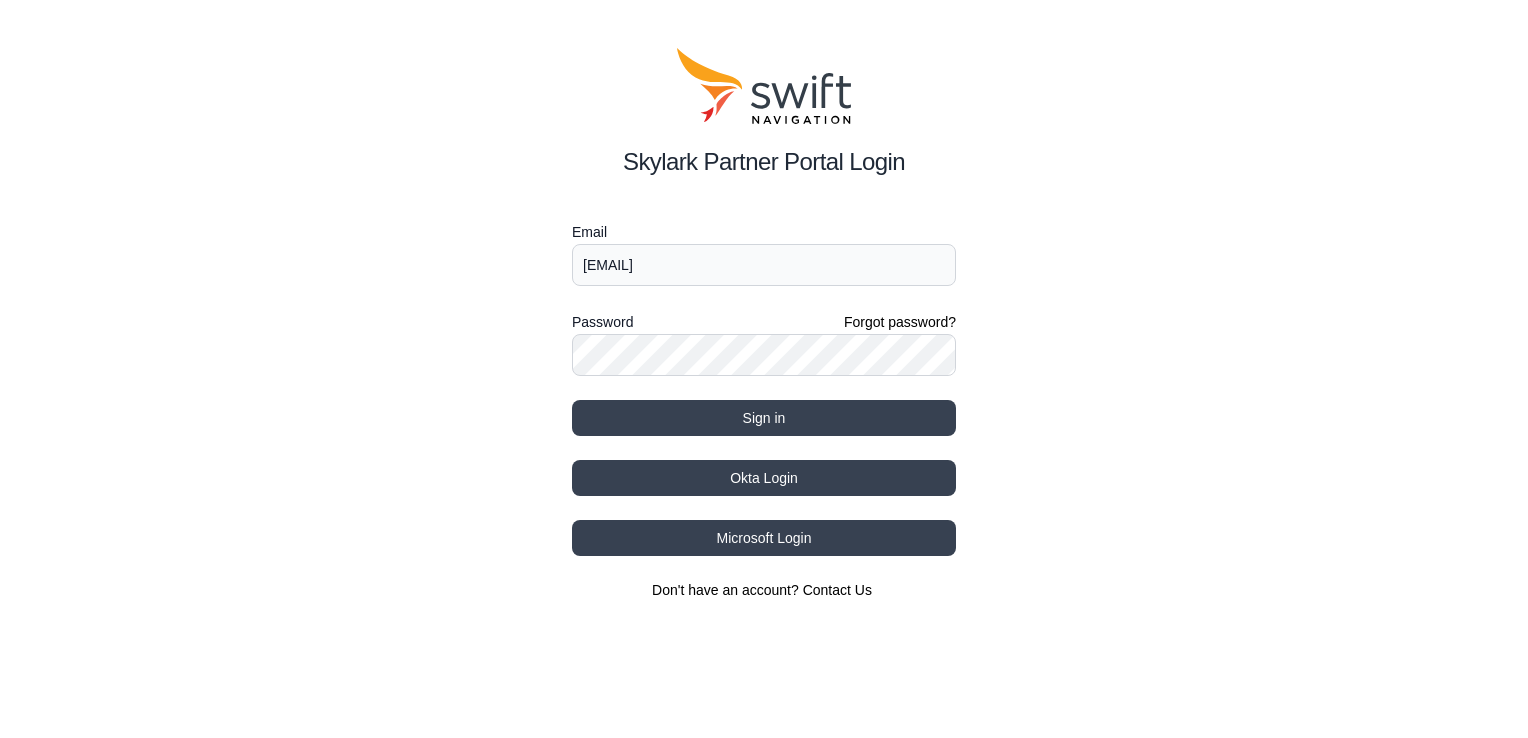 click on "Email tomoo.onoshima@husqvarnagroup.com Password Forgot password? Sign in" at bounding box center (764, 328) 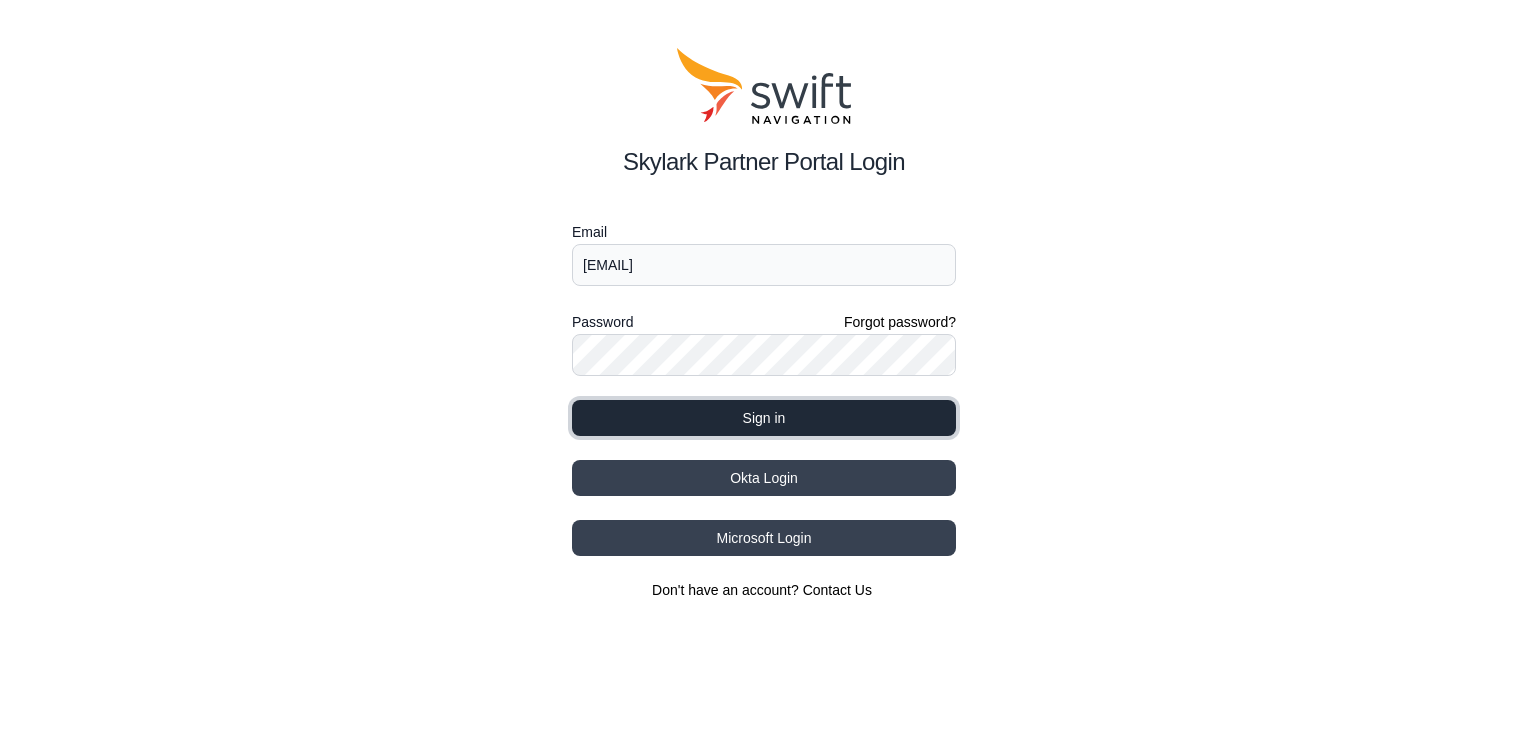 click on "Sign in" at bounding box center [764, 418] 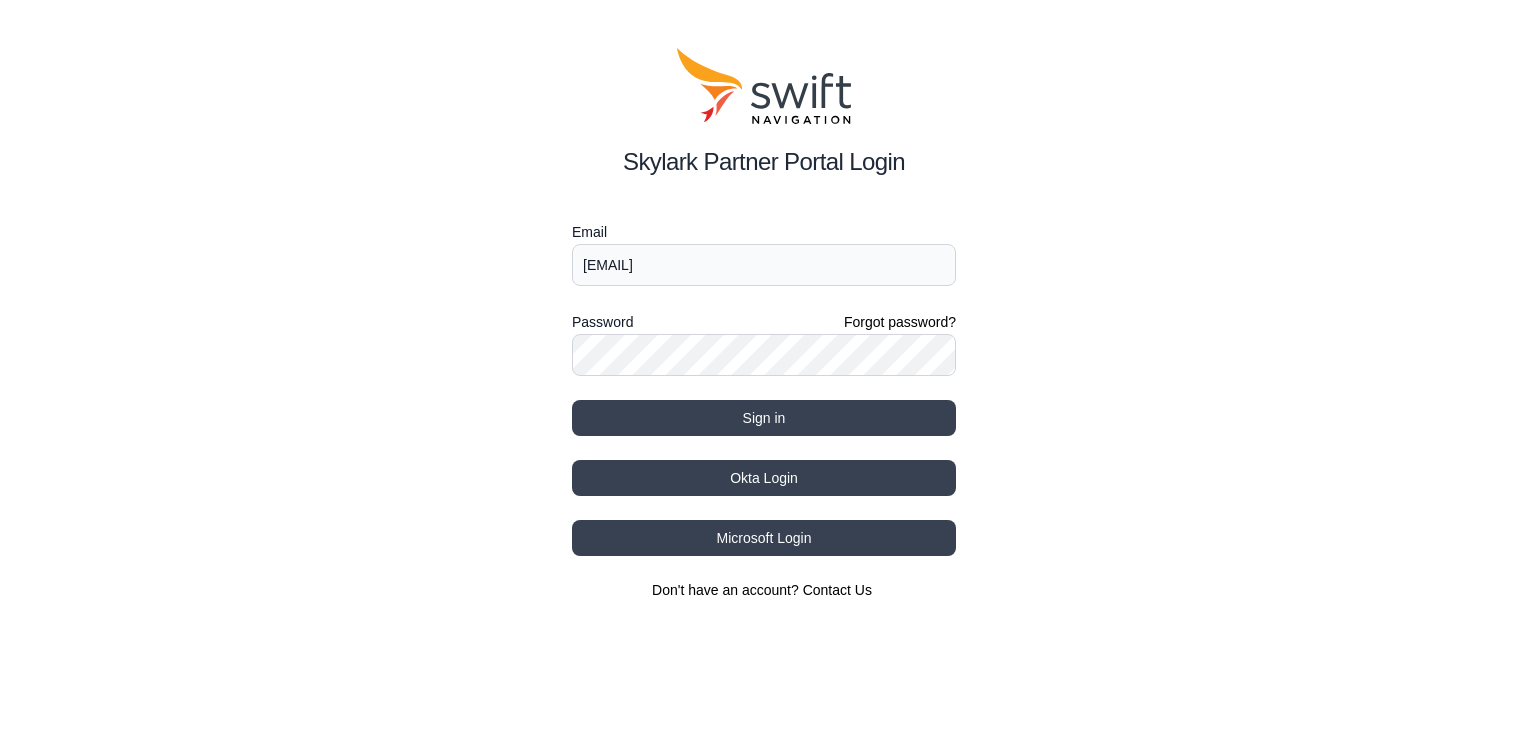 click on "Skylark Partner Portal Login Email tomoo.onoshima@husqvarnagroup.com Password Forgot password? Sign in Okta Login Microsoft Login Don't have an account?   Contact Us" at bounding box center [764, 324] 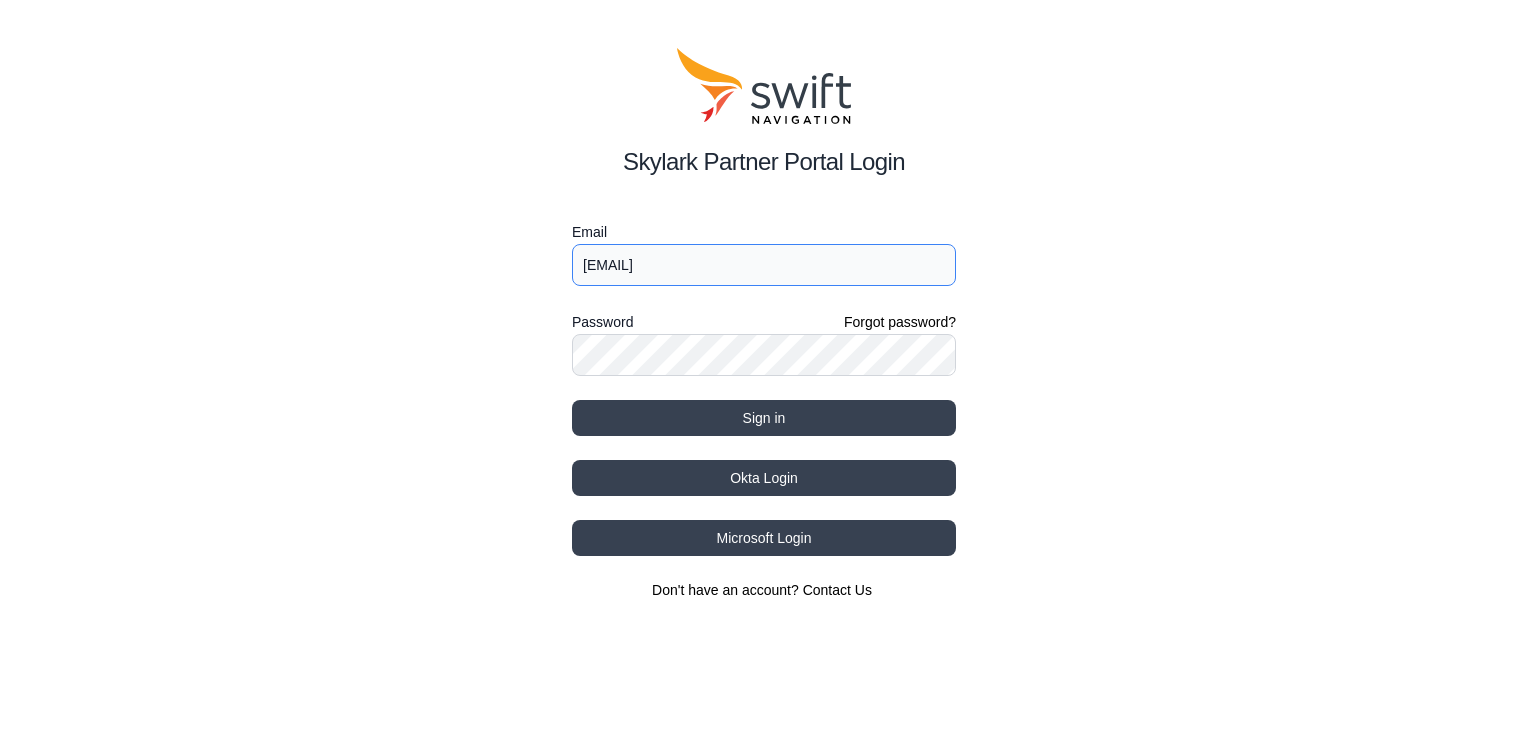 drag, startPoint x: 875, startPoint y: 268, endPoint x: 0, endPoint y: 265, distance: 875.0051 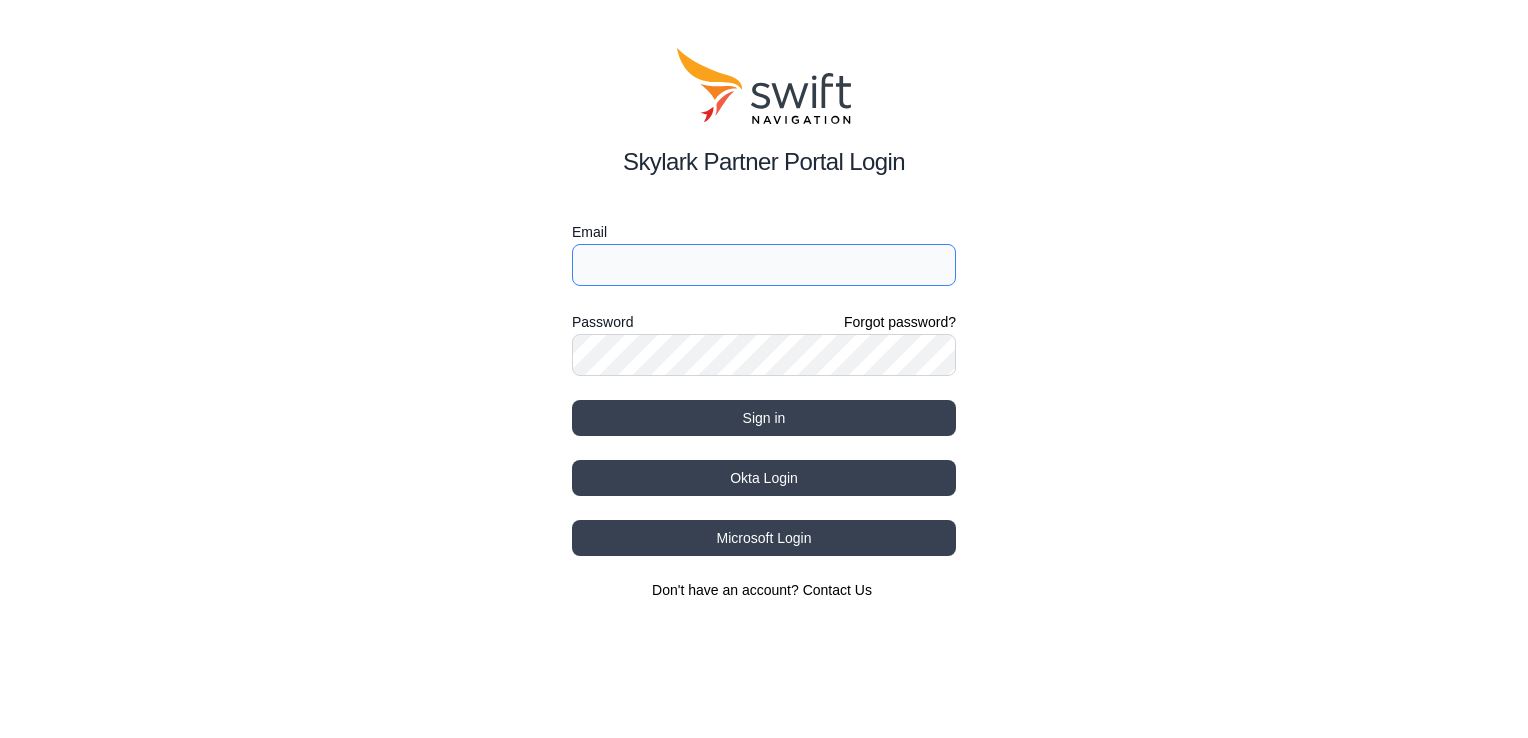click on "Email" at bounding box center (764, 265) 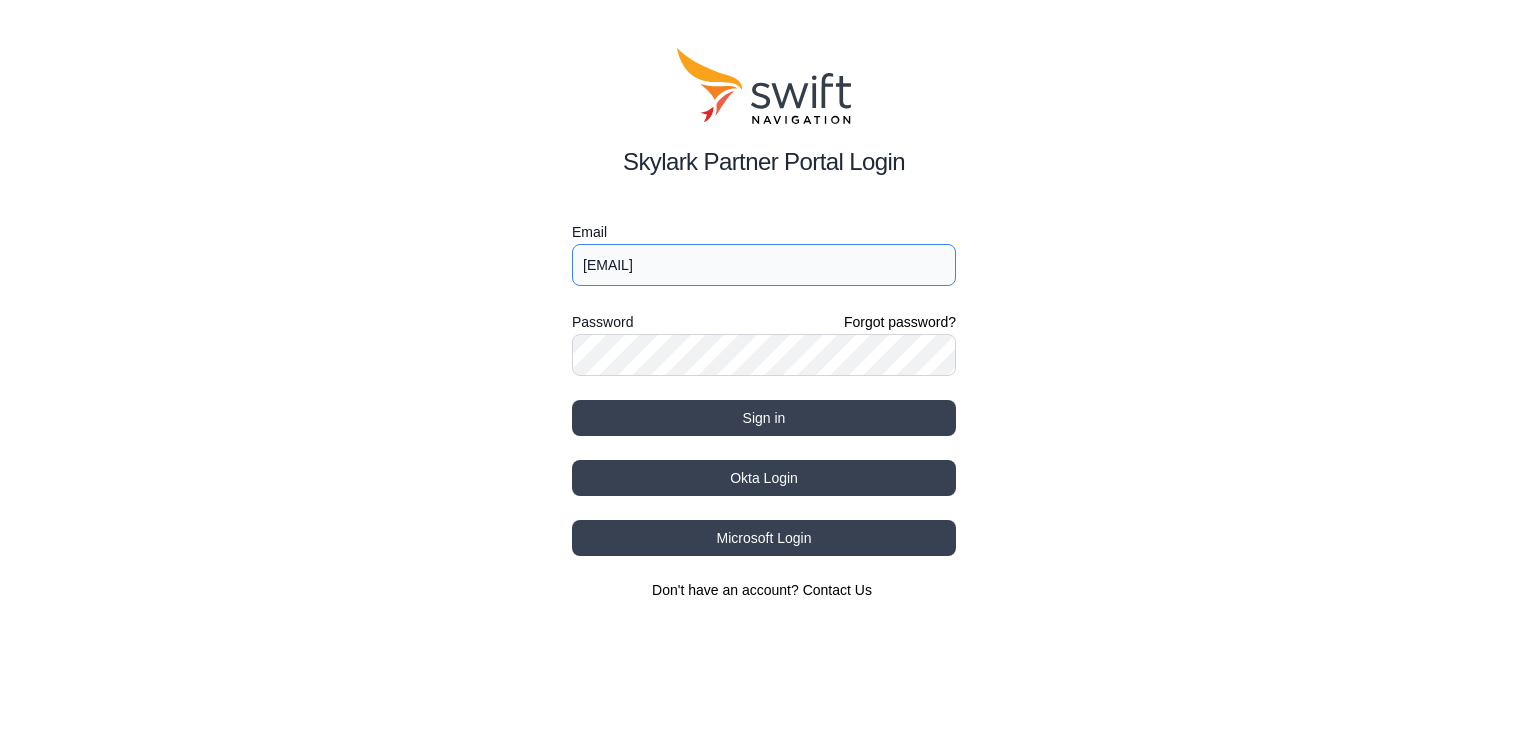 type on "Tomoo.Onoshima@husqvarnagroup.com" 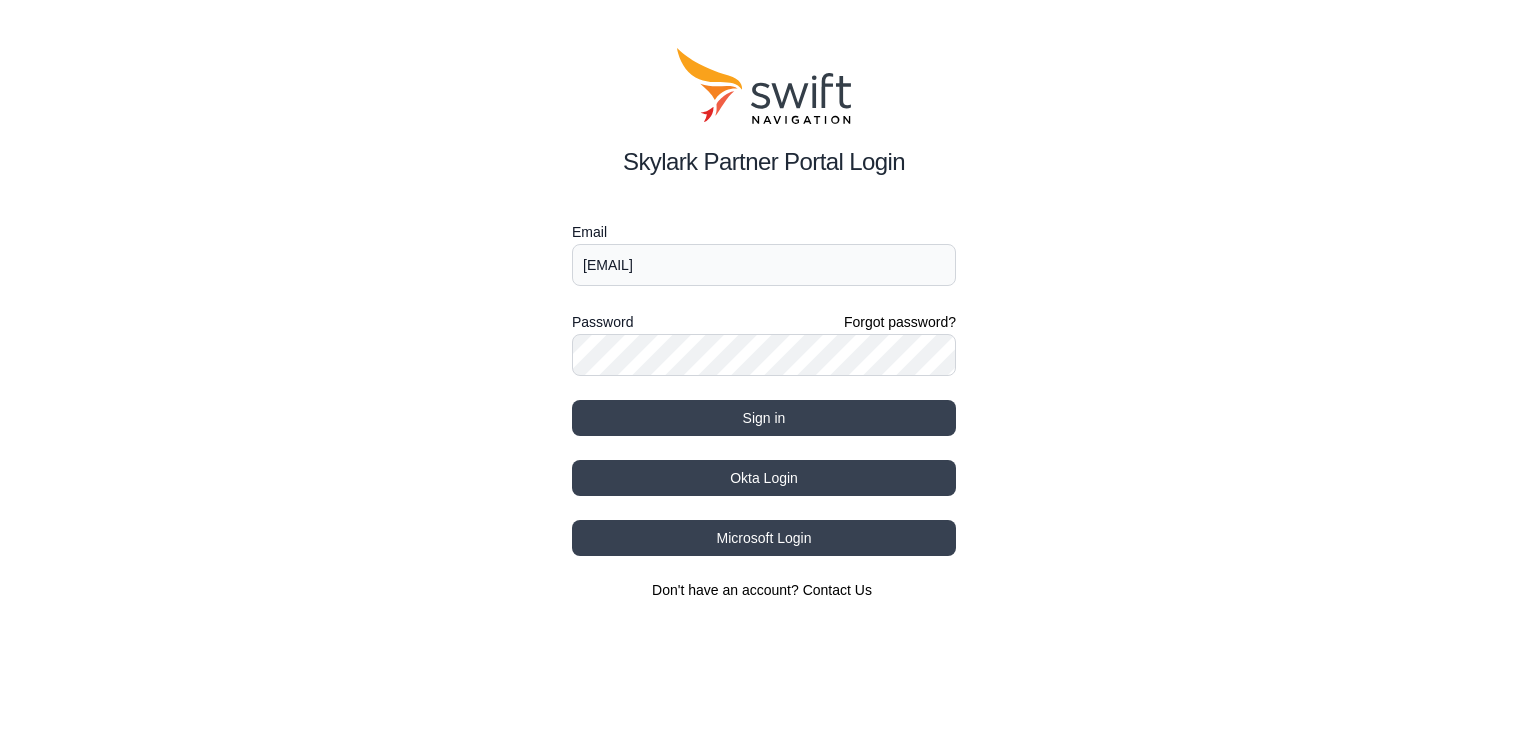 drag, startPoint x: 1198, startPoint y: 423, endPoint x: 984, endPoint y: 414, distance: 214.18916 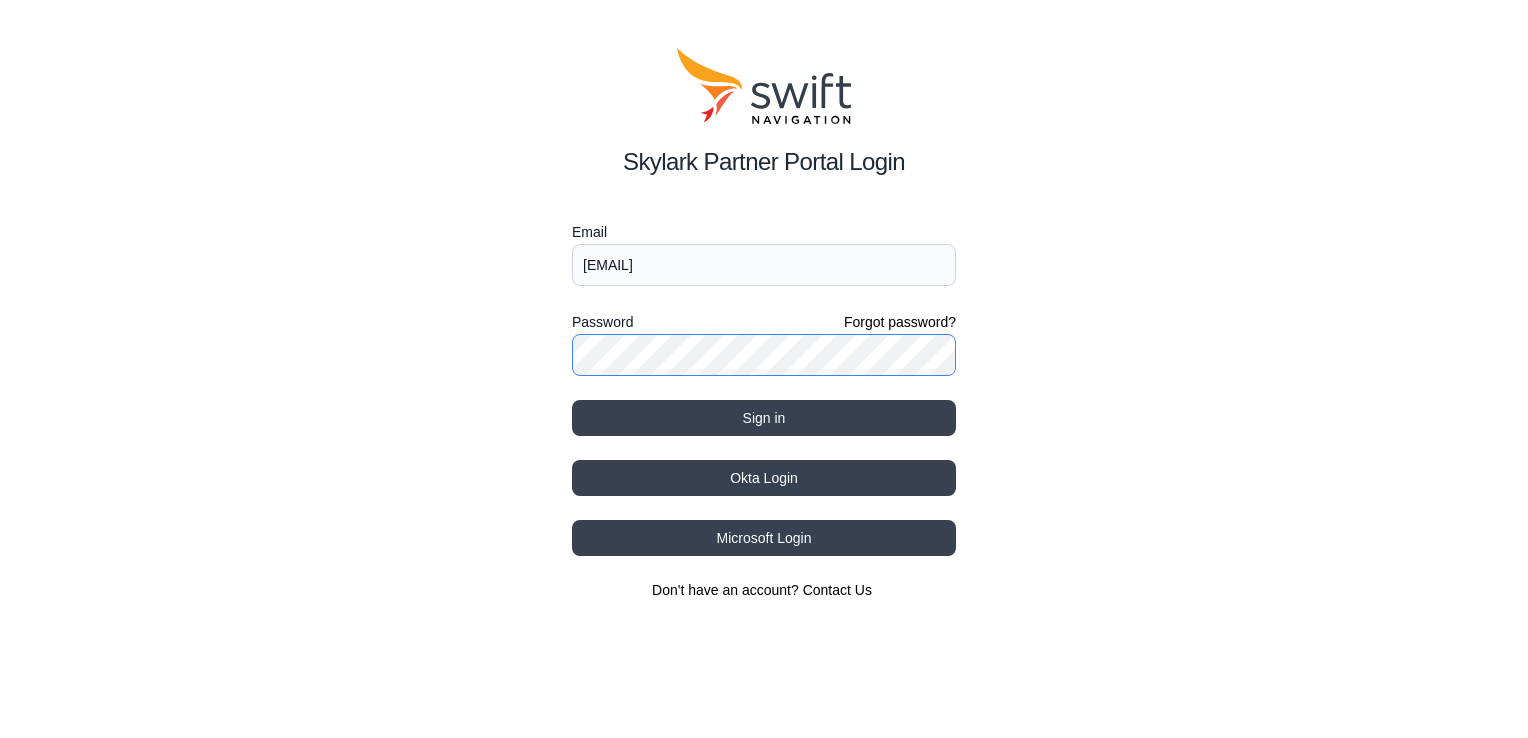 click on "Sign in" at bounding box center (764, 418) 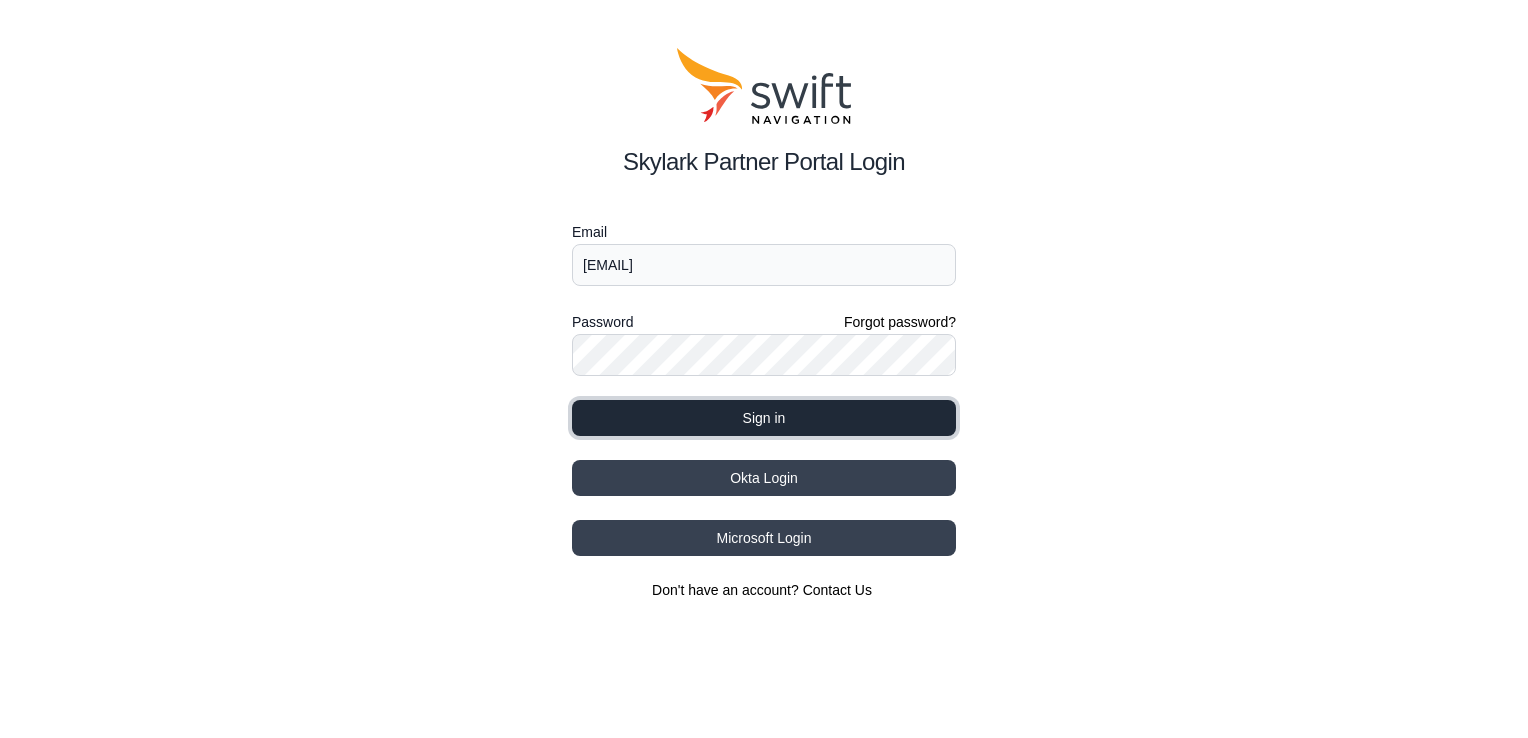click on "Sign in" at bounding box center [764, 418] 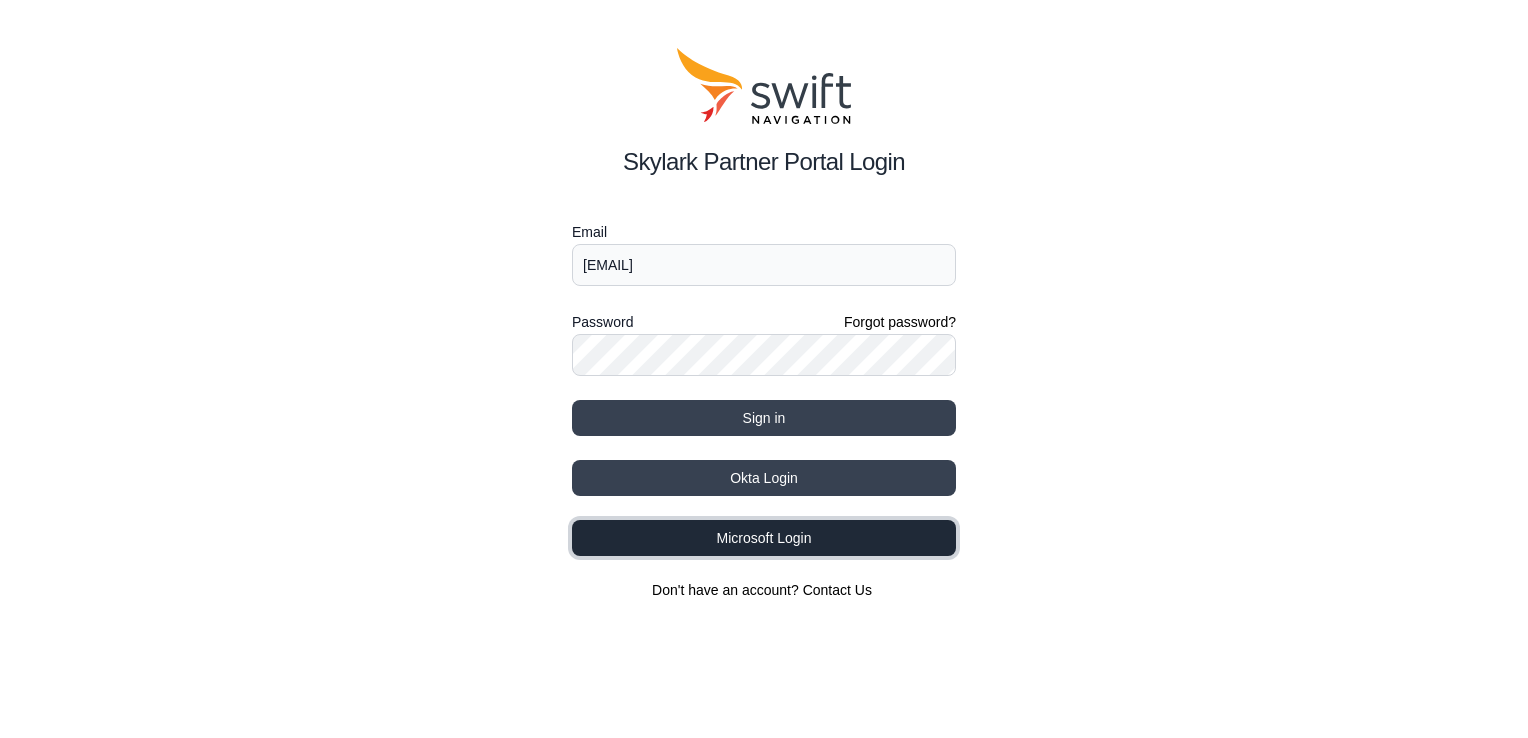 click on "Microsoft Login" at bounding box center (764, 478) 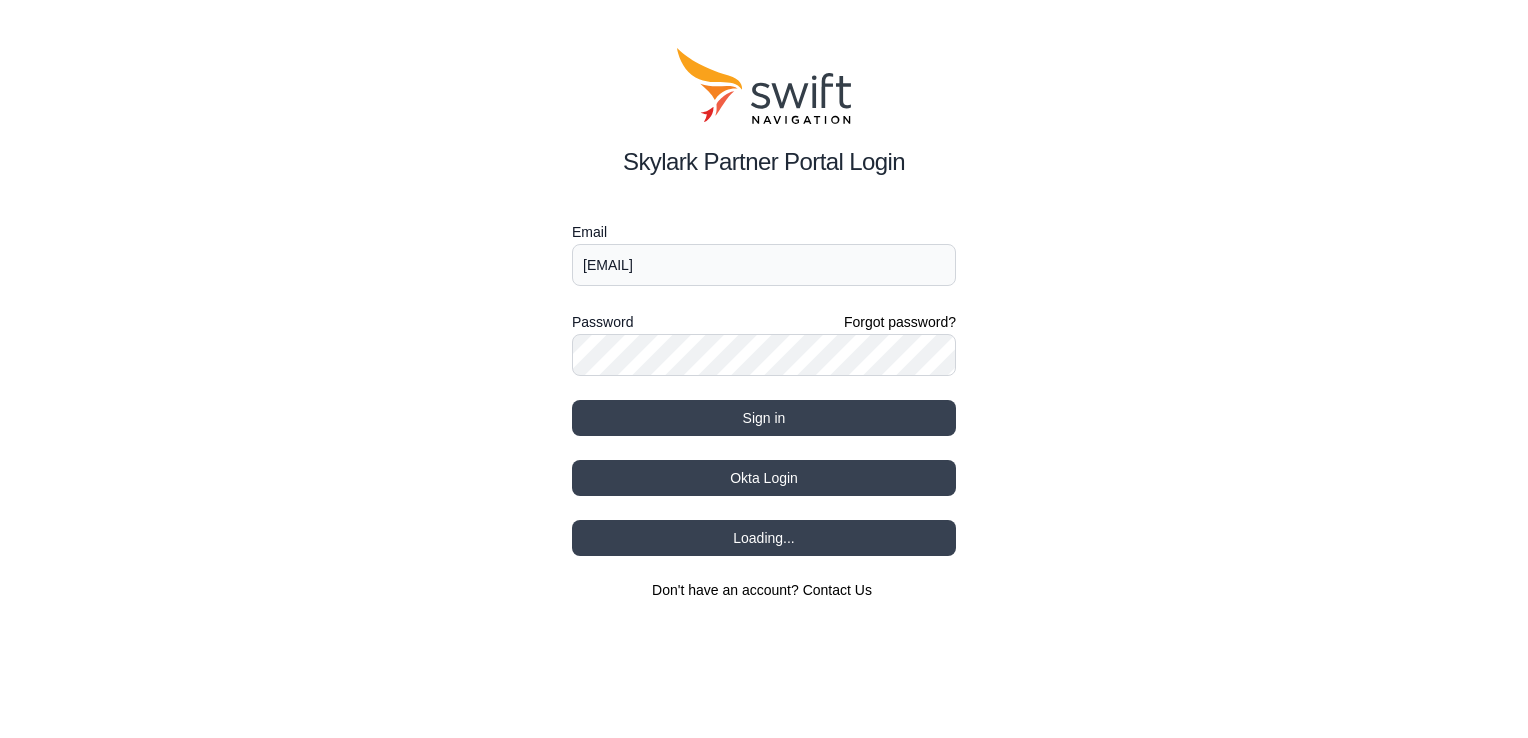click on "Skylark Partner Portal Login Email Tomoo.Onoshima@husqvarnagroup.com Password Forgot password? Sign in Okta Login Loading... Don't have an account?   Contact Us" at bounding box center [764, 324] 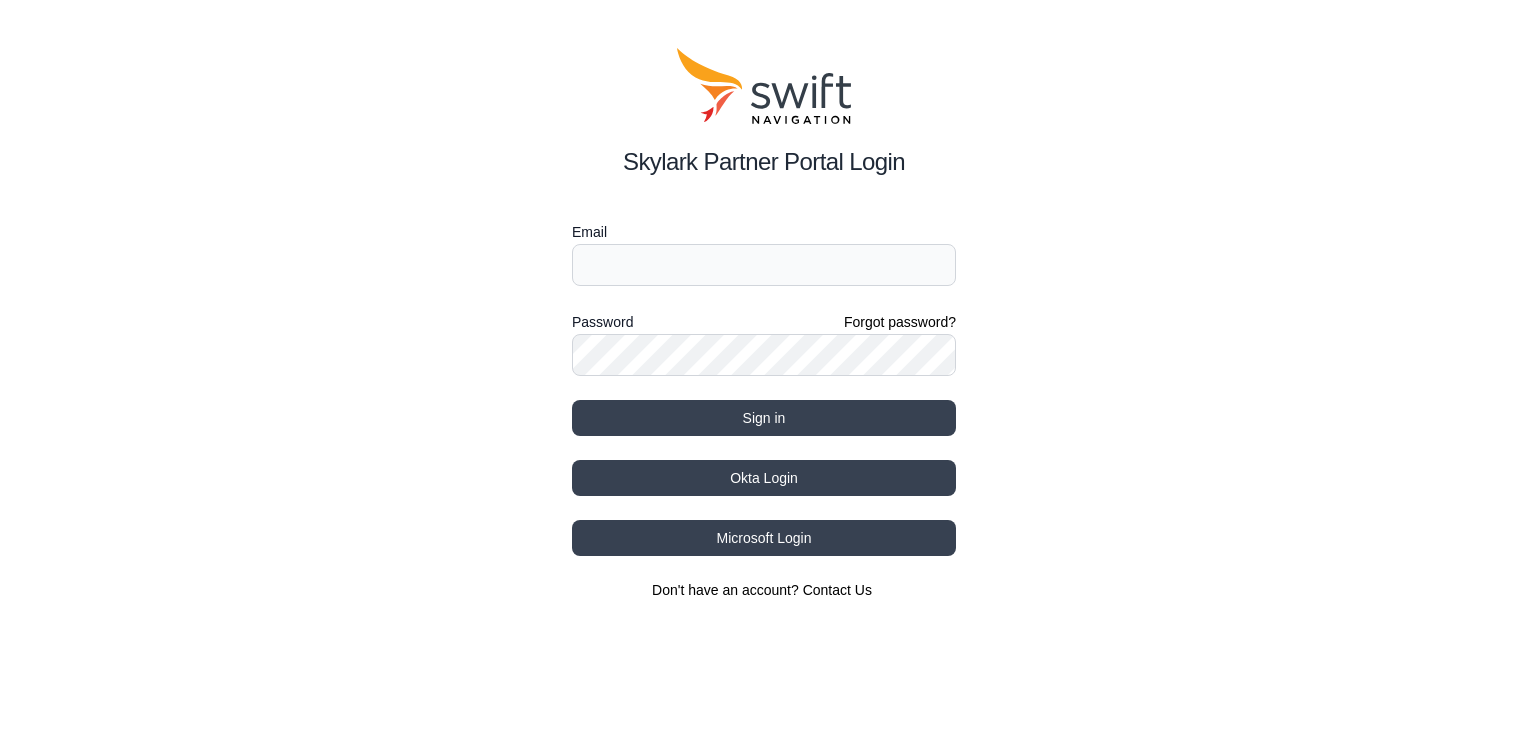 scroll, scrollTop: 0, scrollLeft: 0, axis: both 